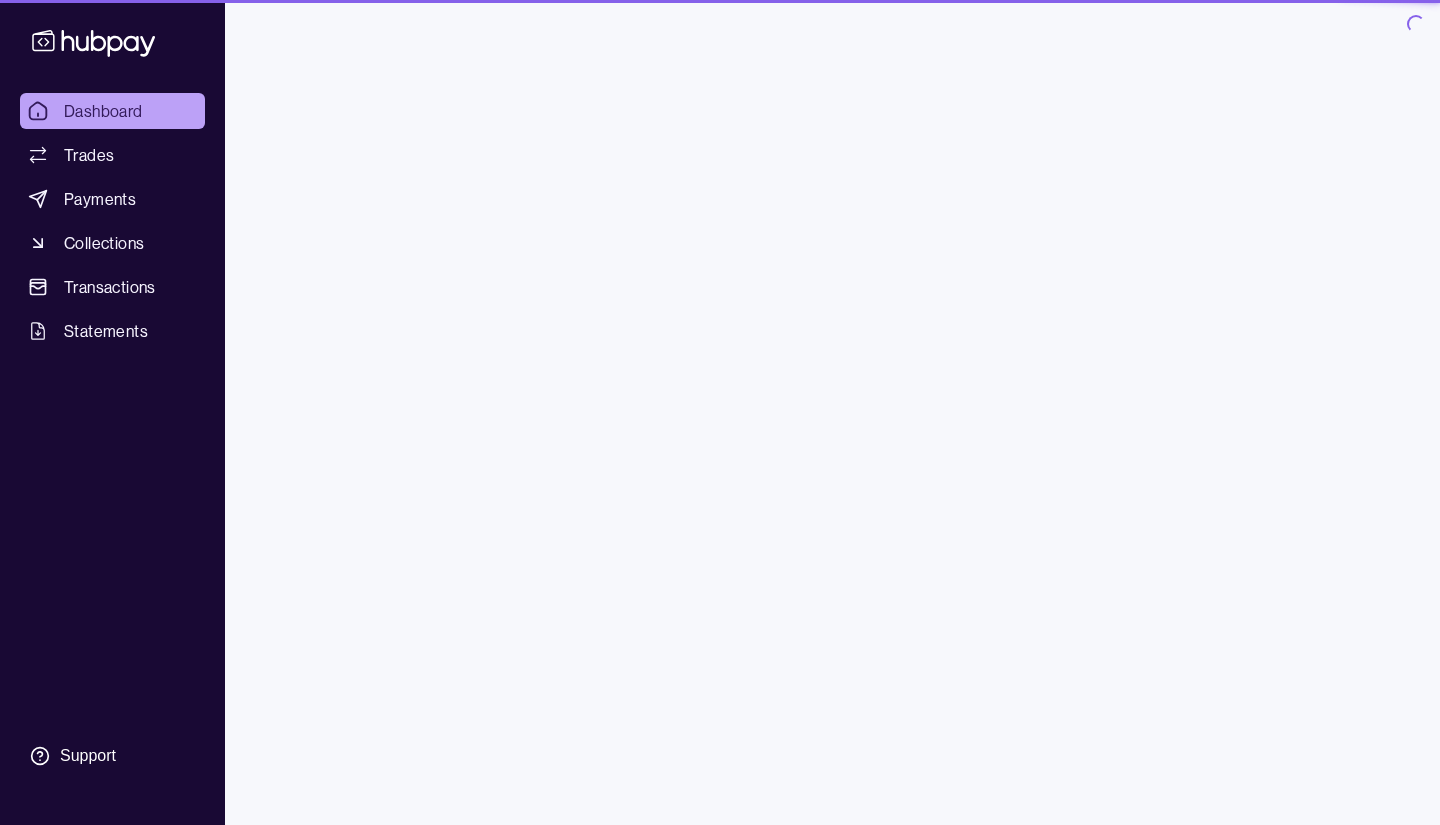 scroll, scrollTop: 0, scrollLeft: 0, axis: both 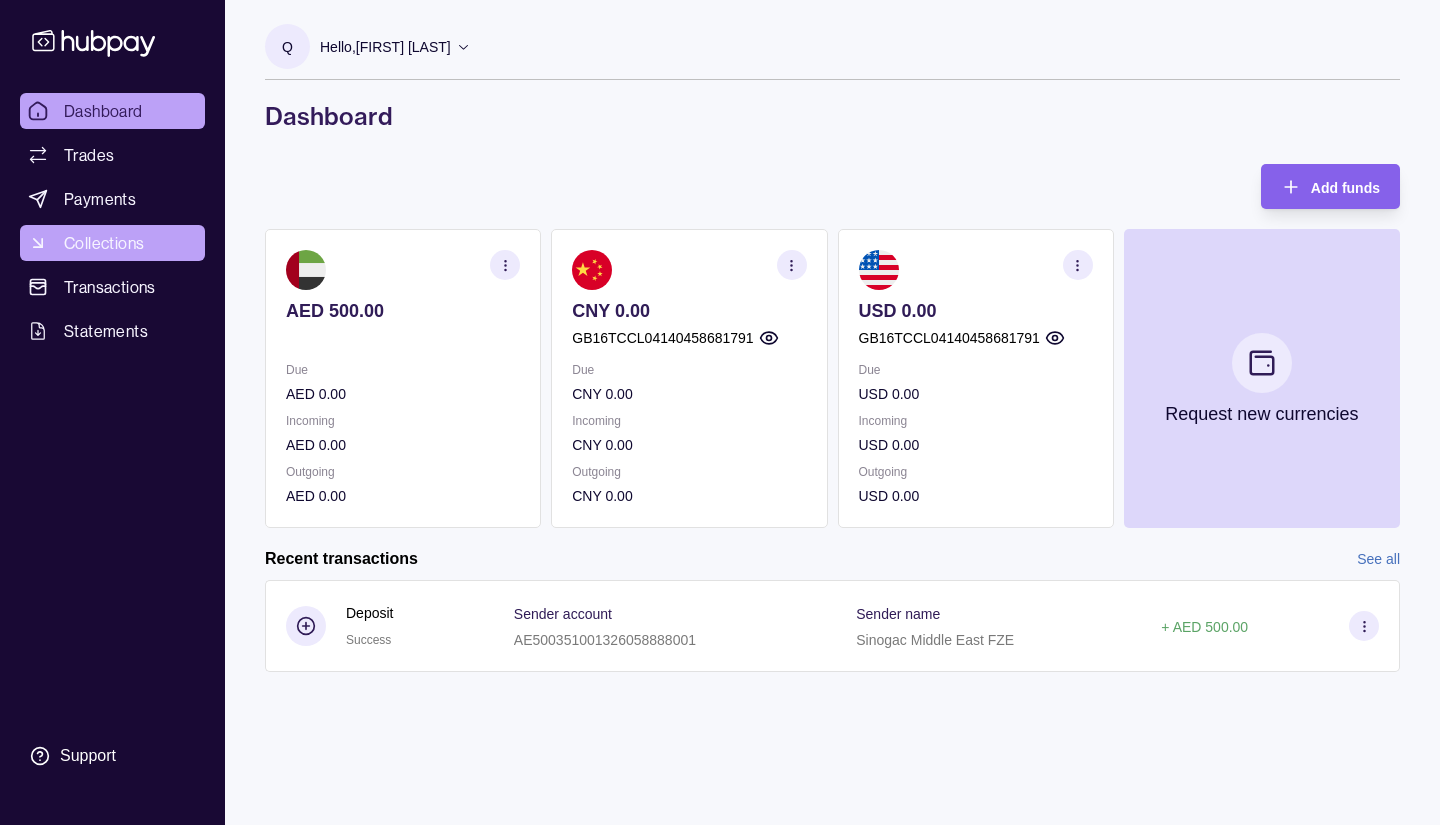 click on "Collections" at bounding box center (104, 243) 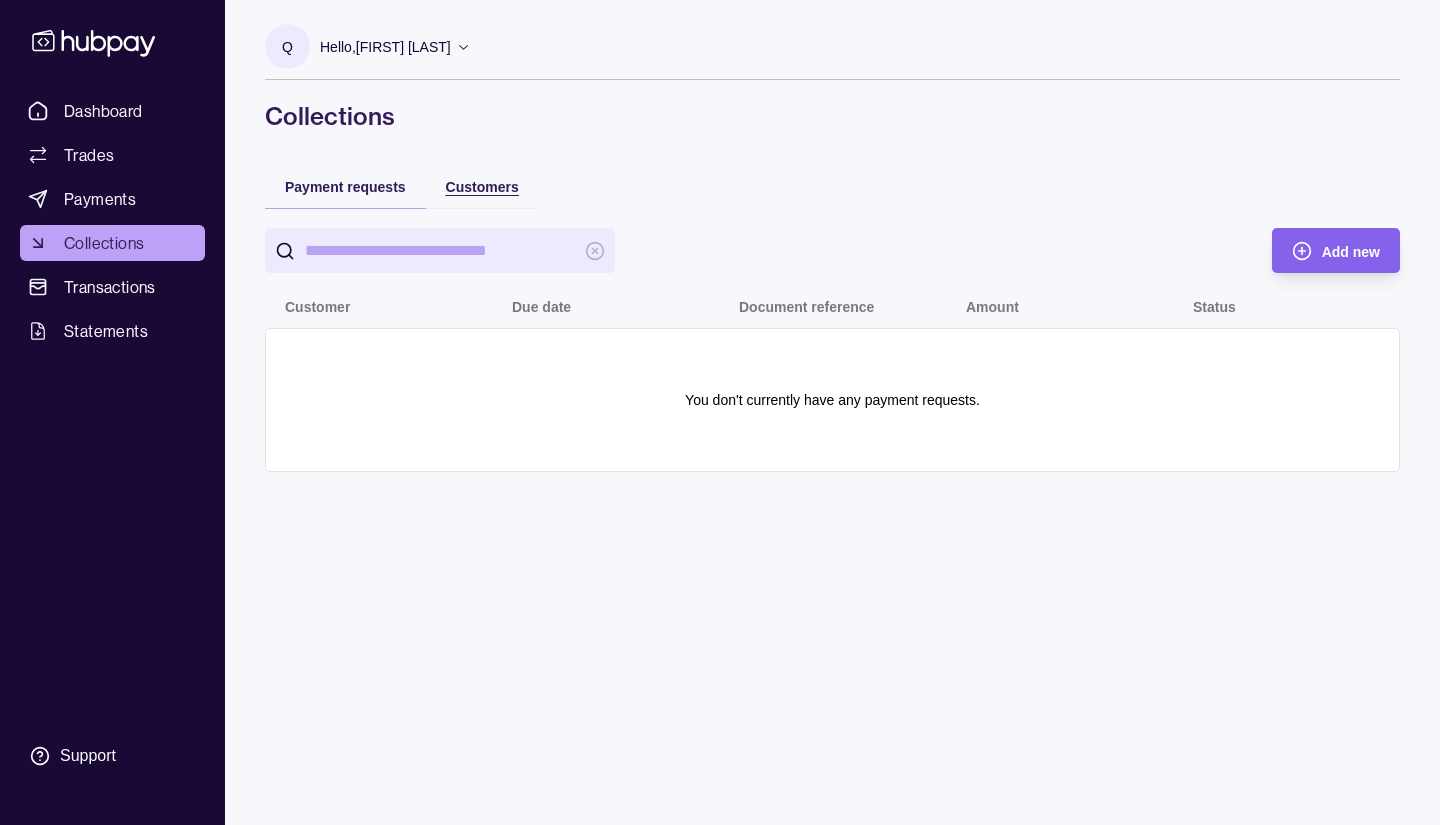 click on "Customers" at bounding box center [482, 187] 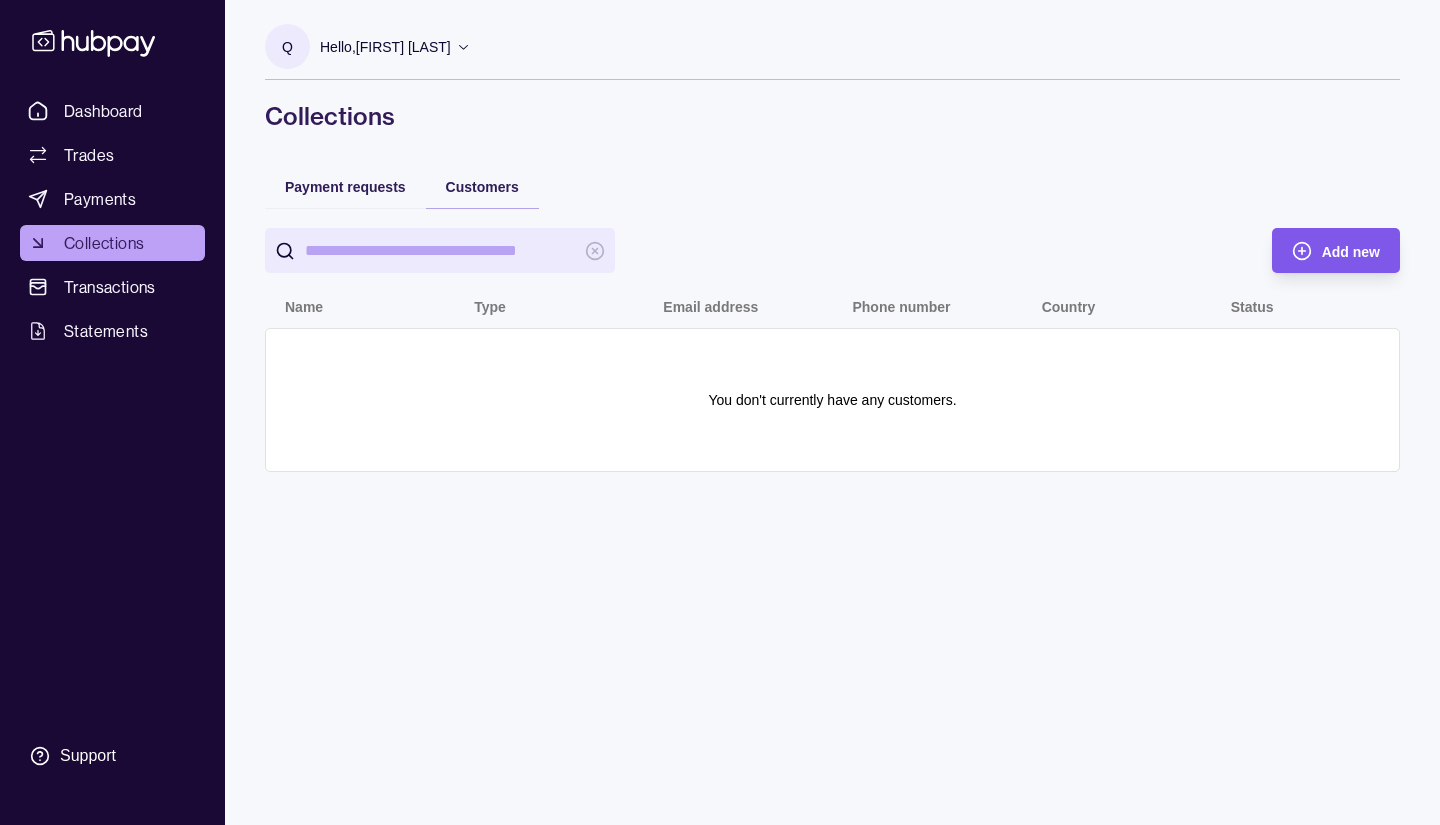 click on "Add new" at bounding box center [1351, 252] 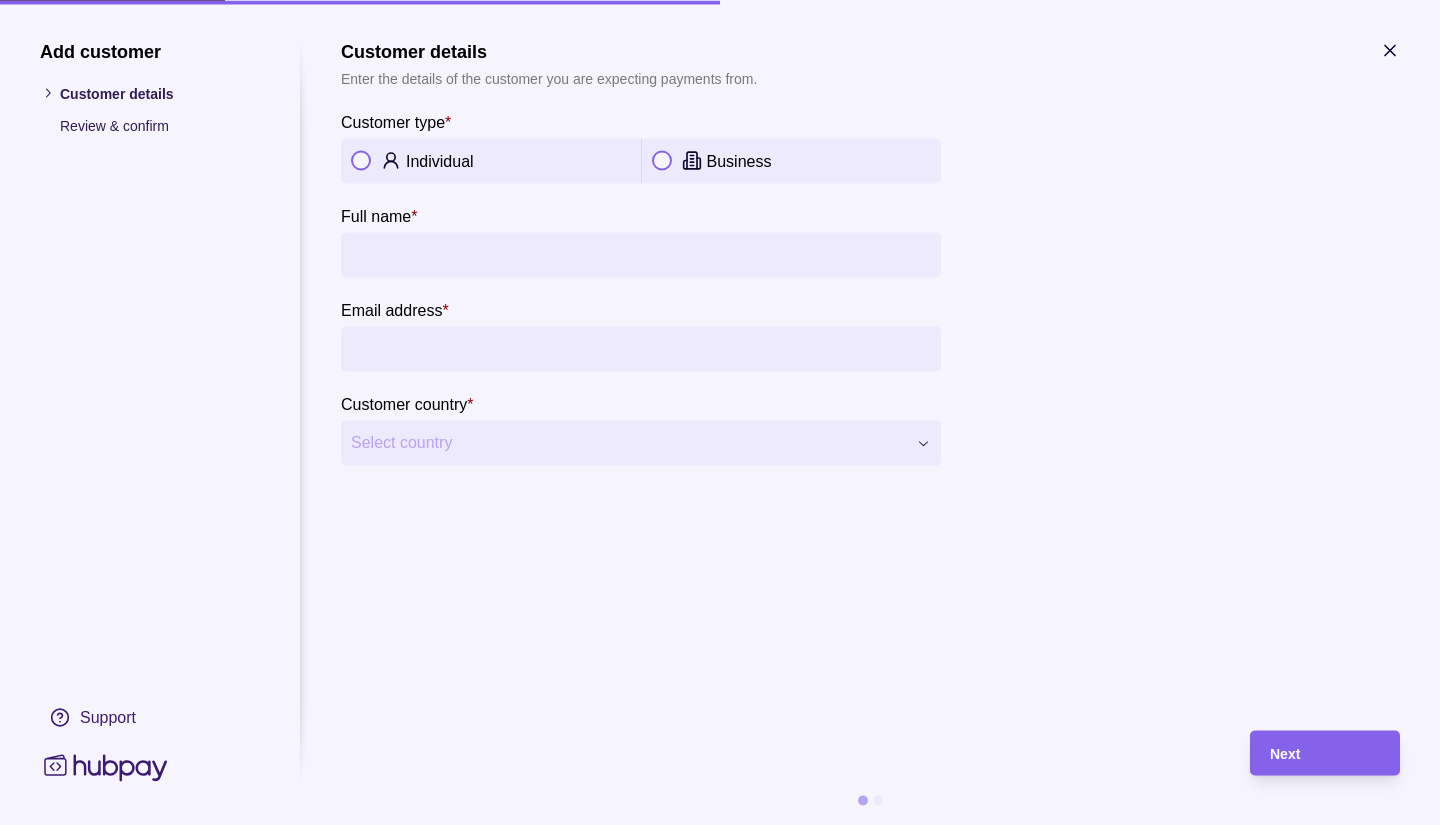 click at bounding box center [662, 161] 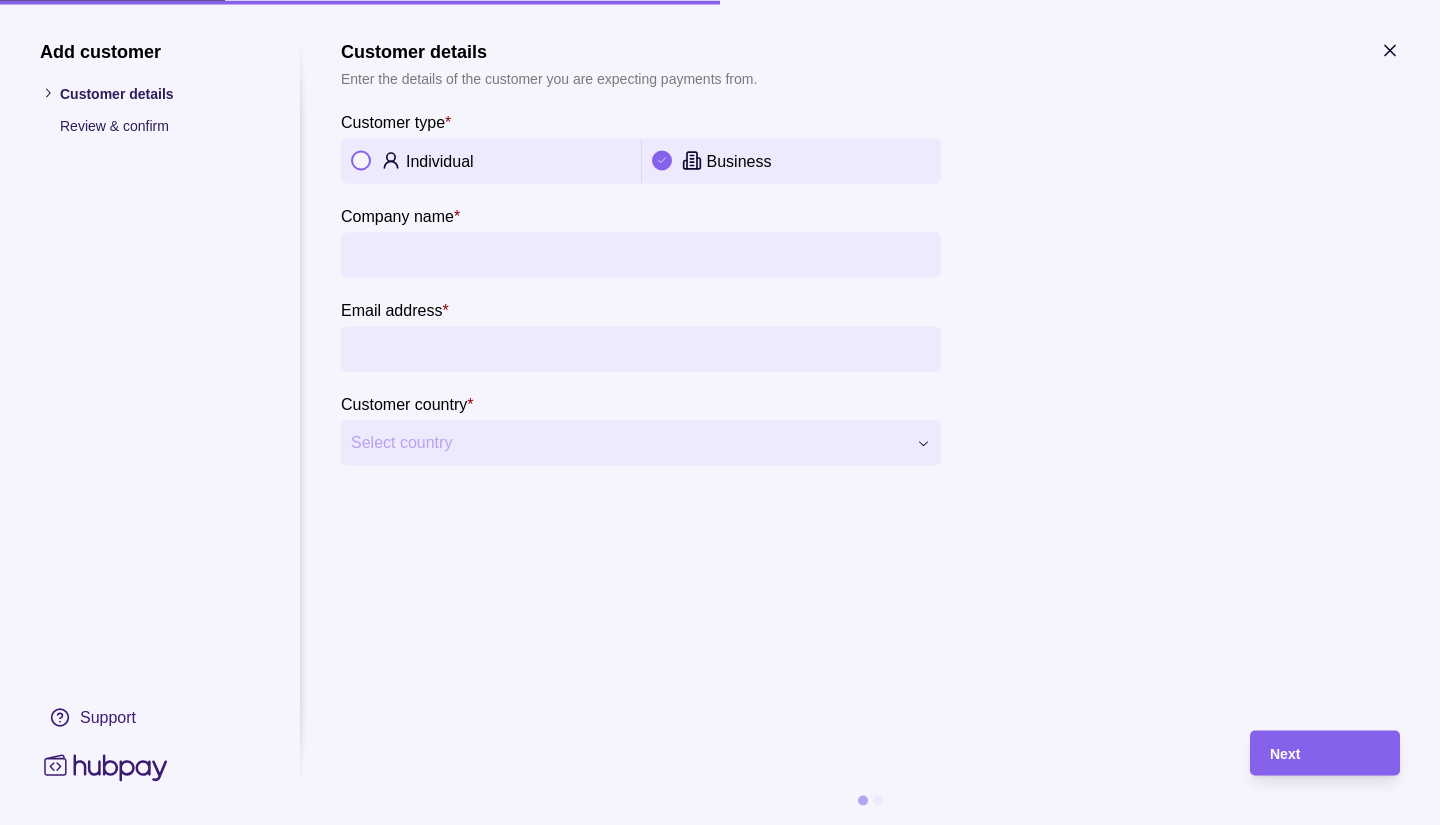 click 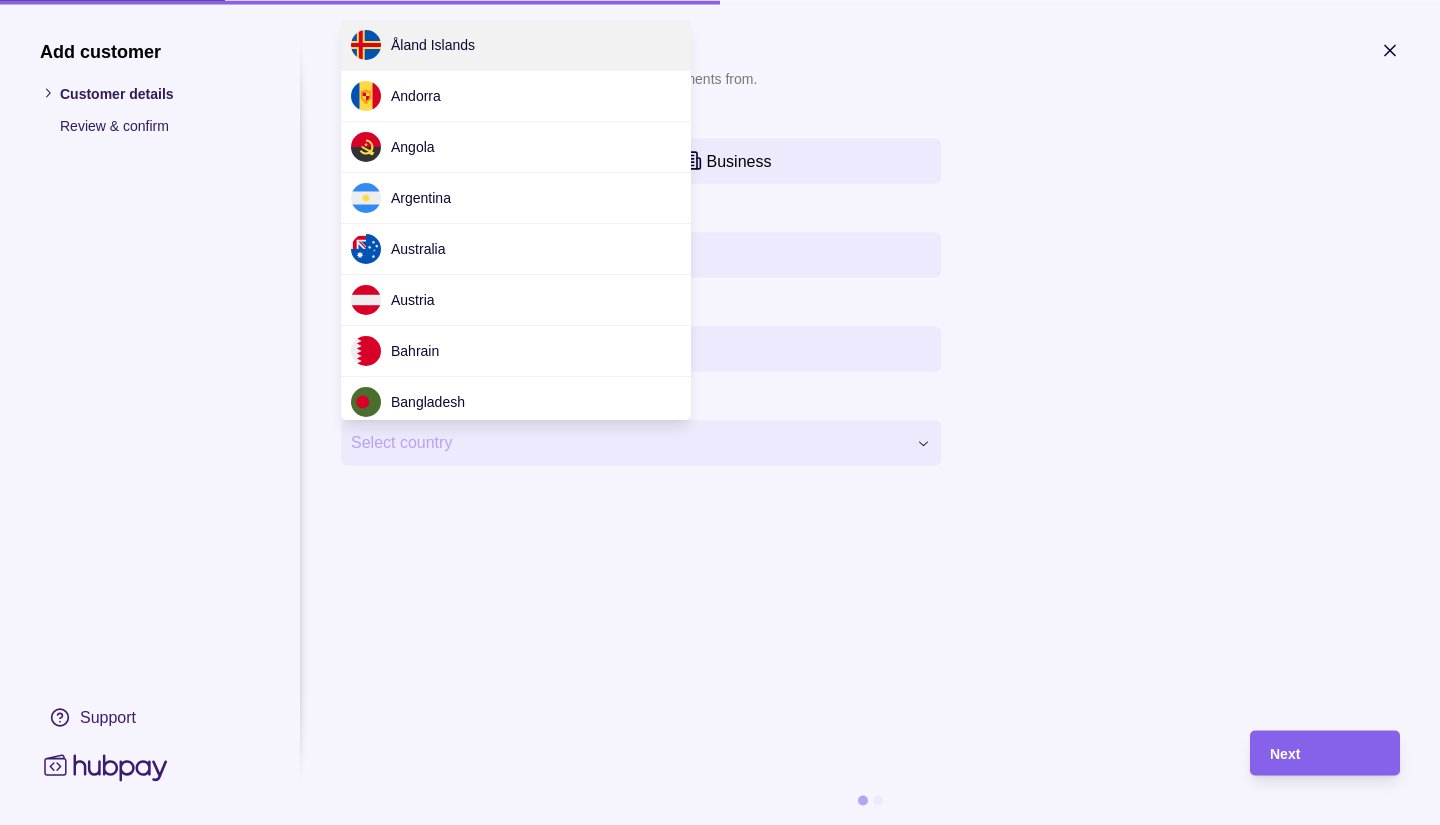 click on "**********" at bounding box center [720, 412] 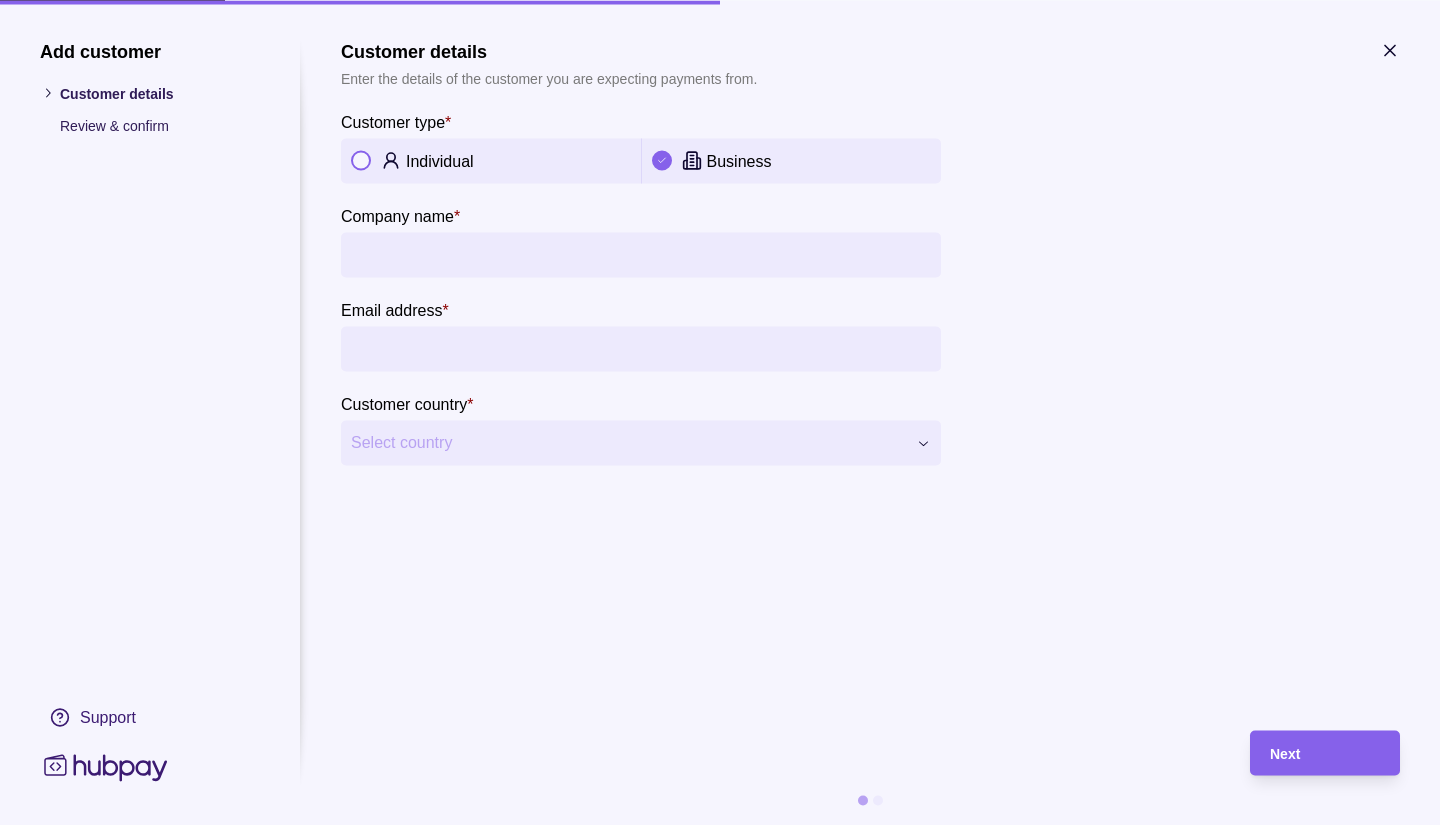 click on "Company name  *" at bounding box center (641, 254) 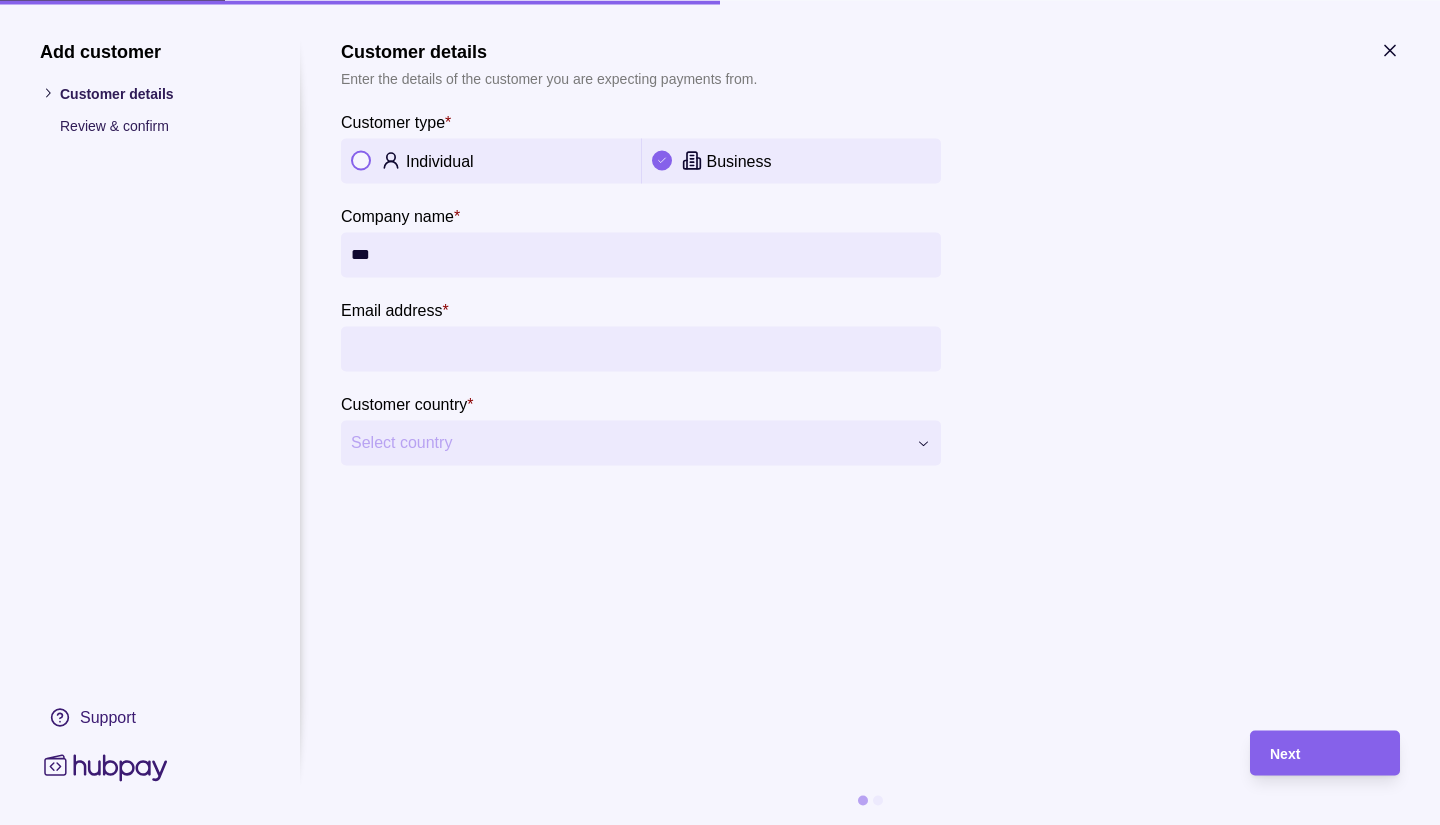 type on "***" 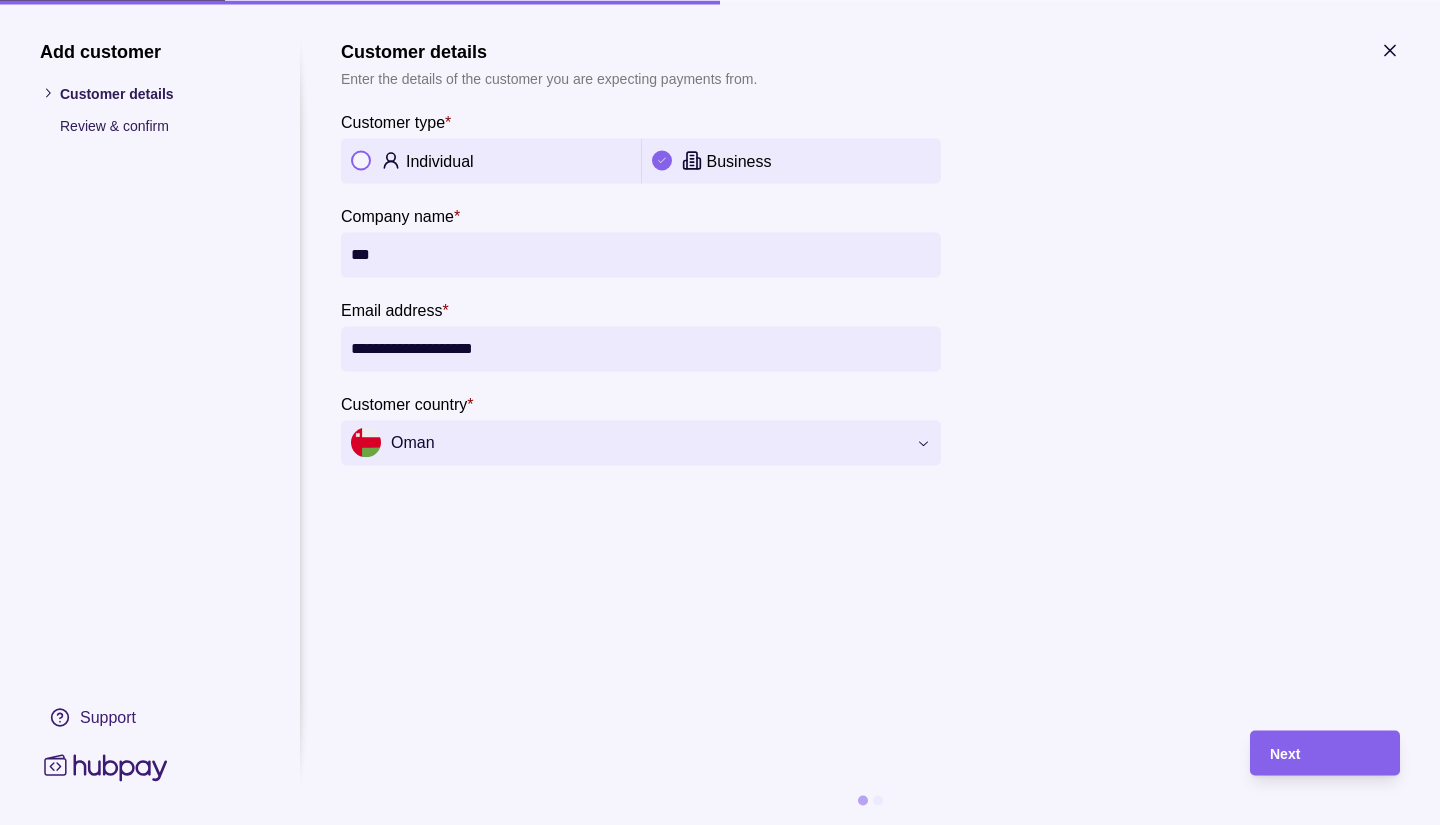 click on "Oman" at bounding box center [628, 443] 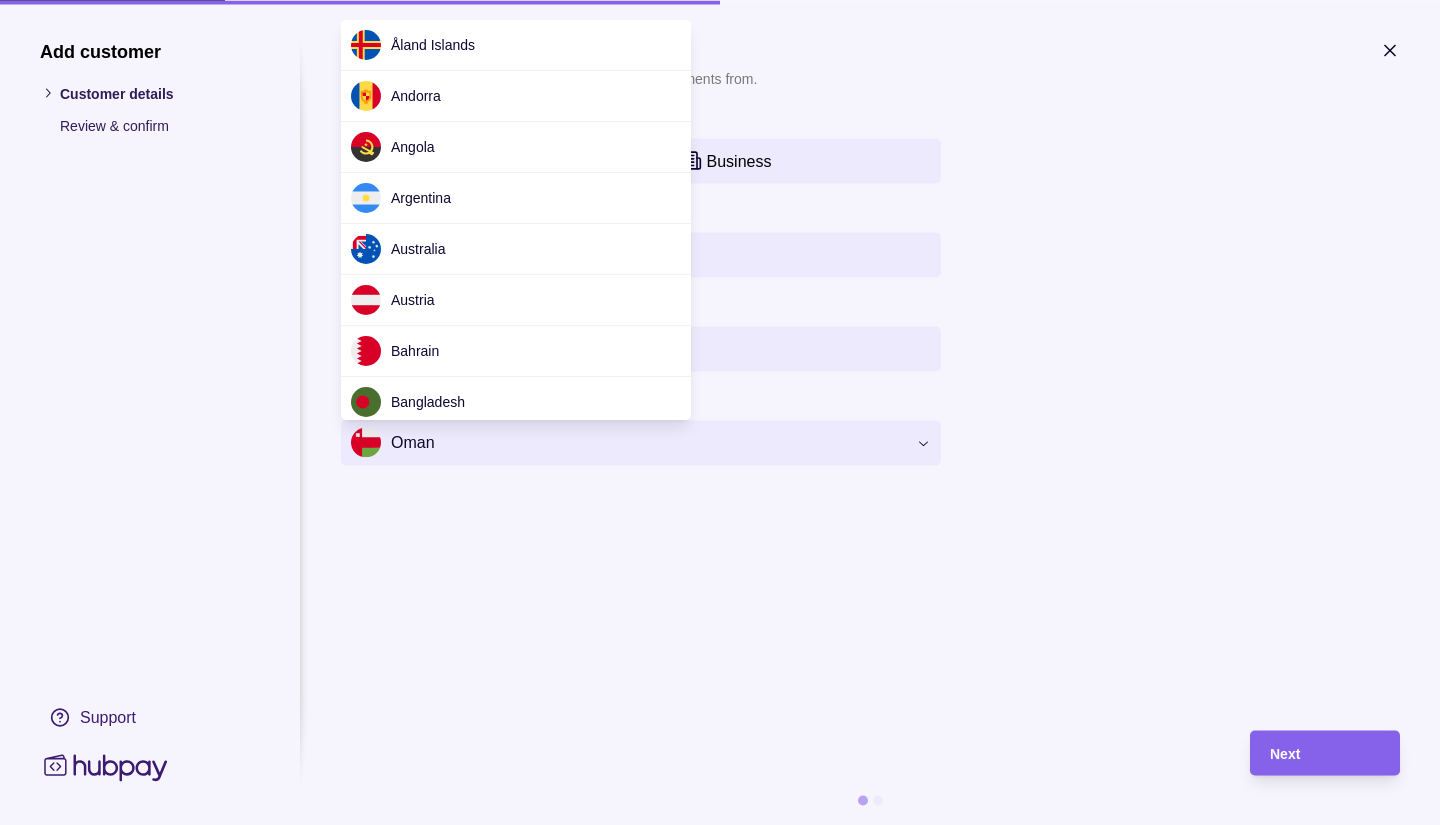 scroll, scrollTop: 4037, scrollLeft: 0, axis: vertical 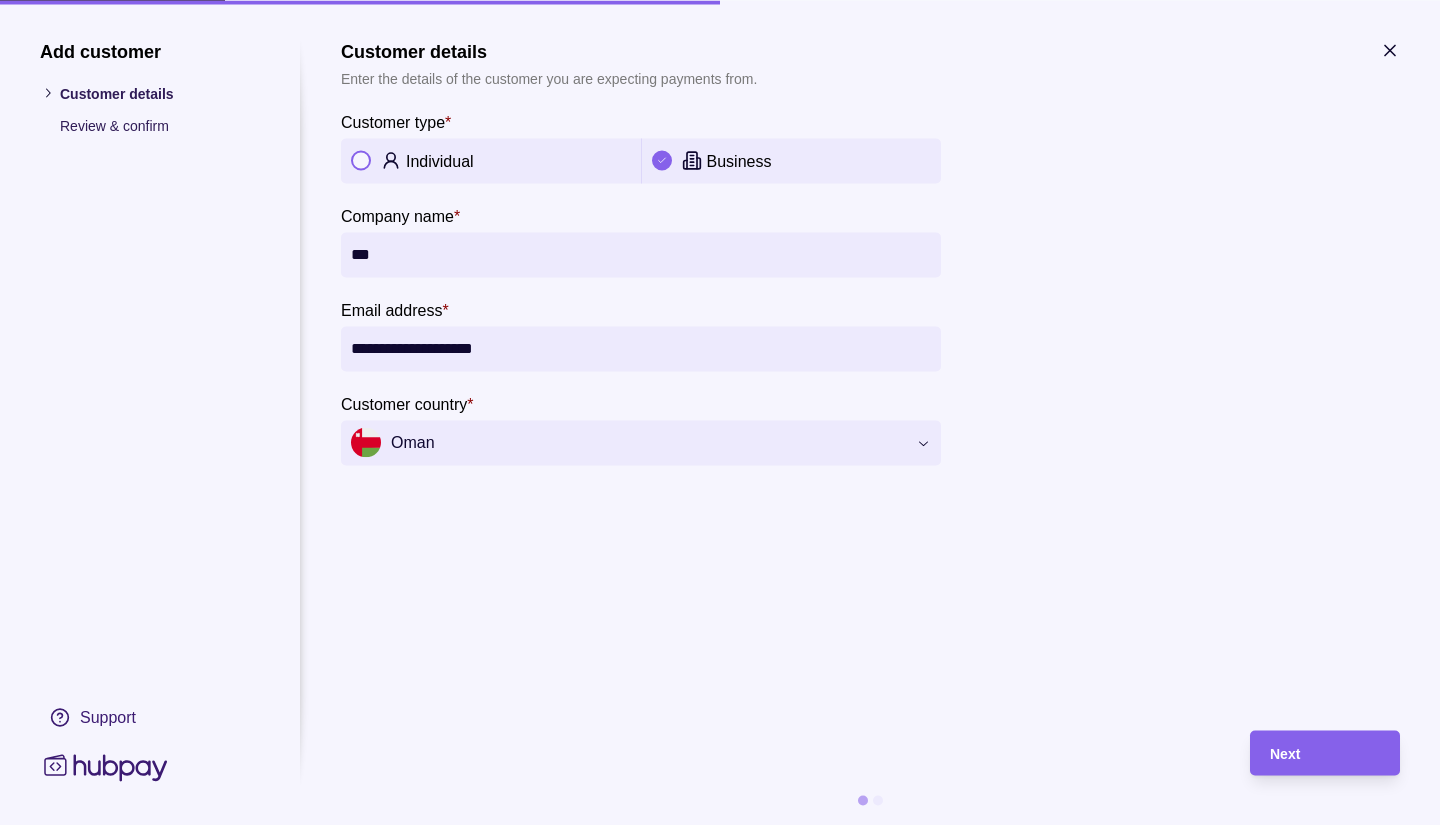 click on "**********" at bounding box center [720, 412] 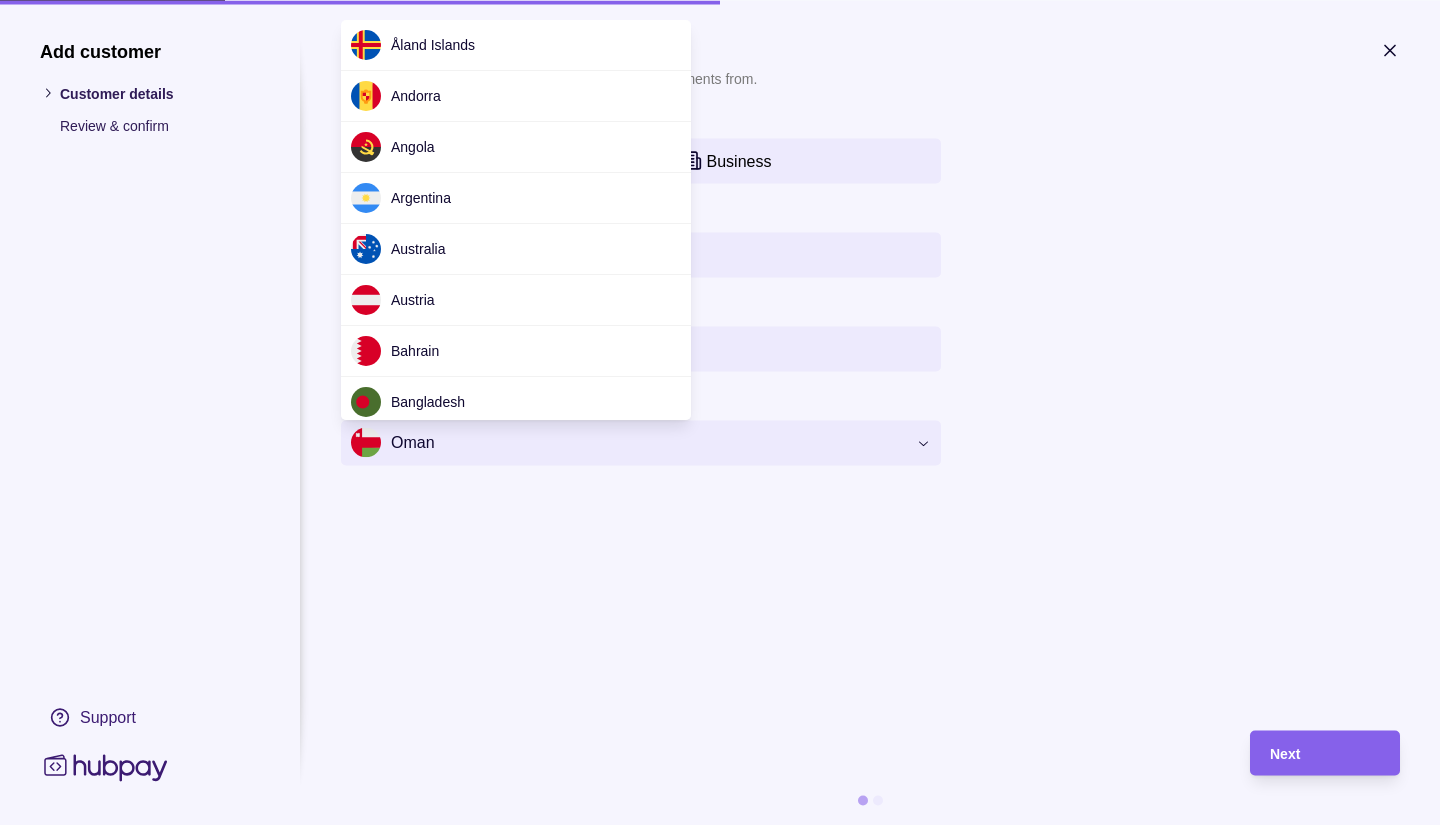 scroll, scrollTop: 4037, scrollLeft: 0, axis: vertical 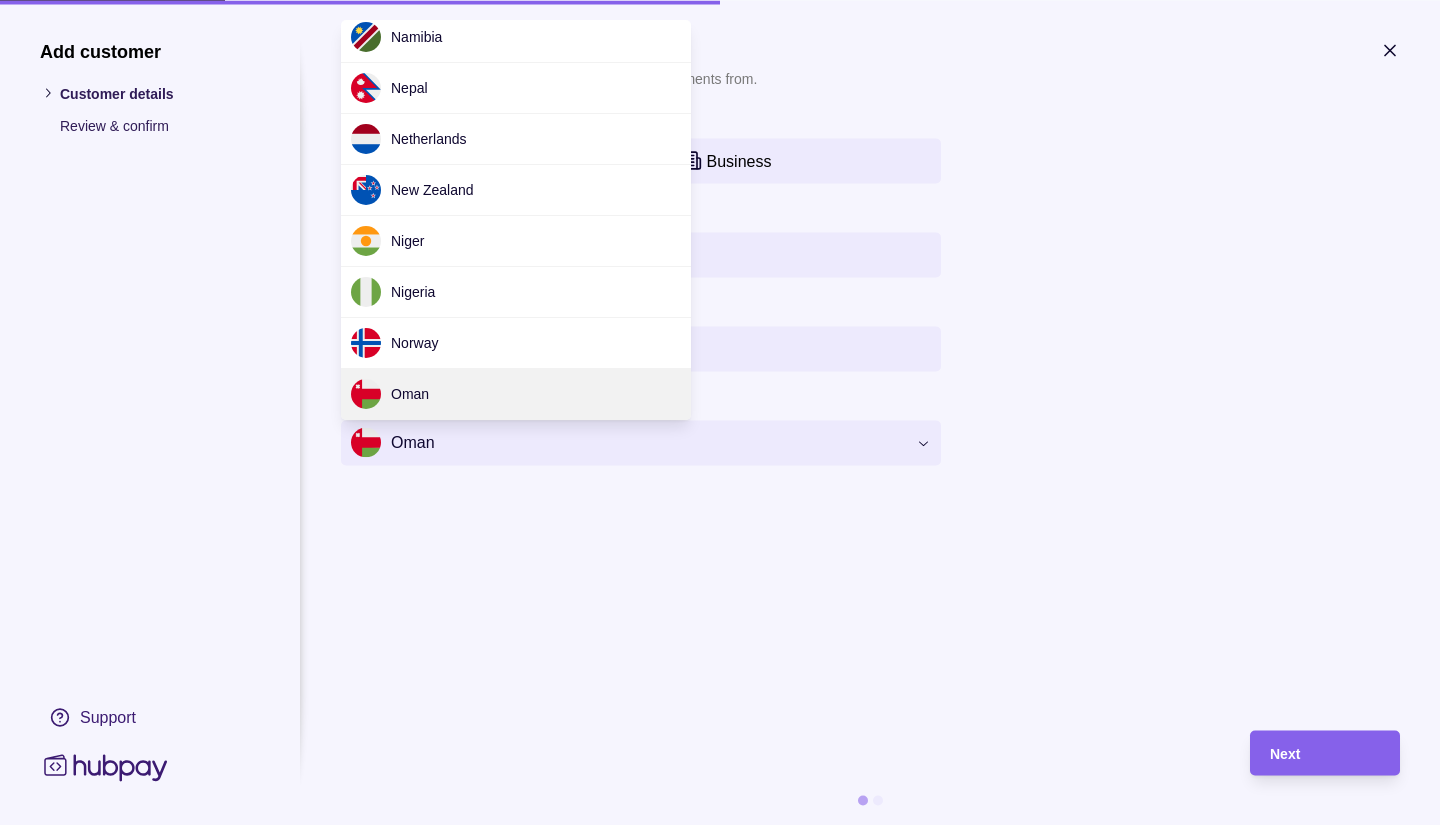 click on "**********" at bounding box center [720, 412] 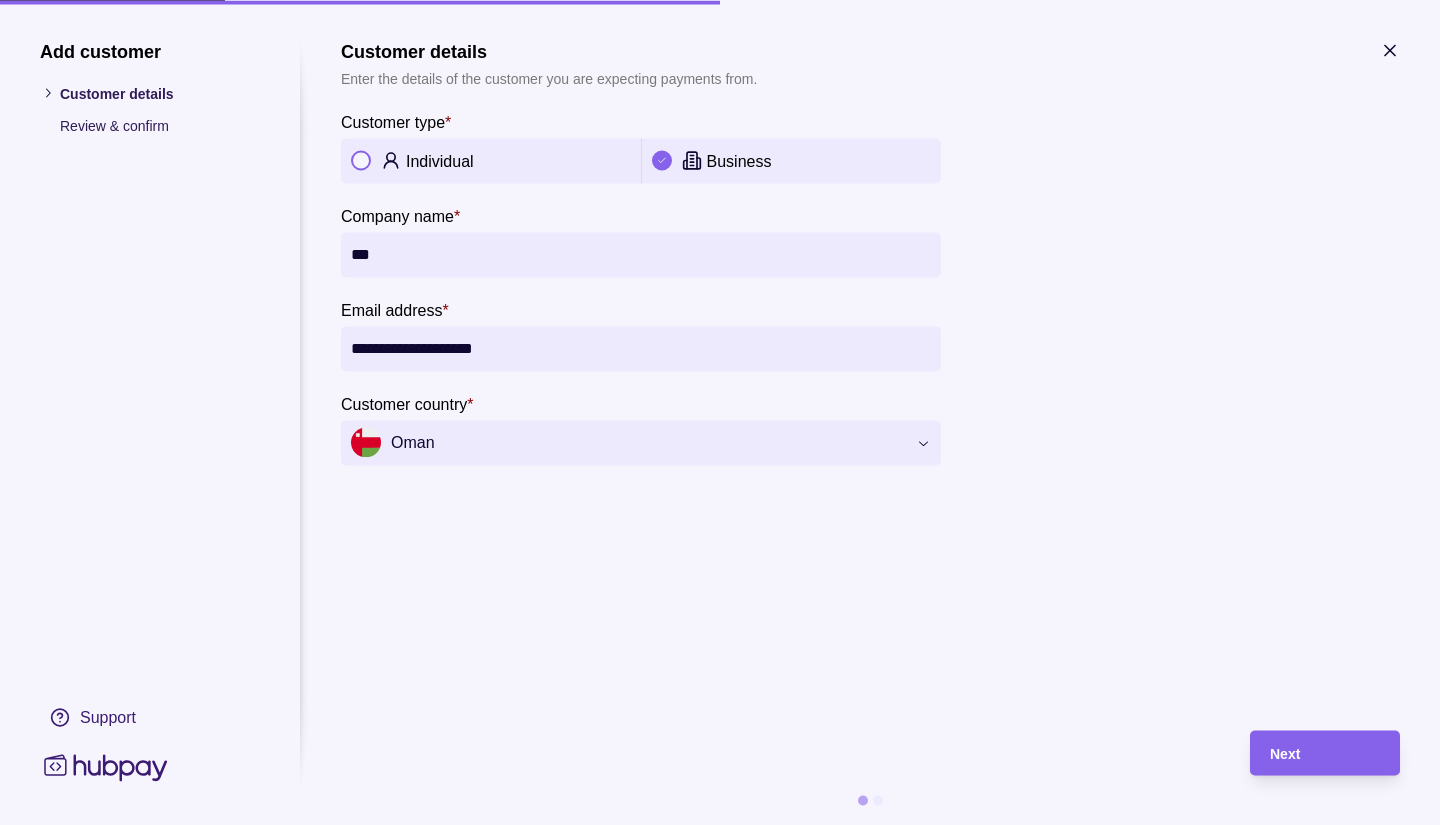 click on "**********" at bounding box center [641, 348] 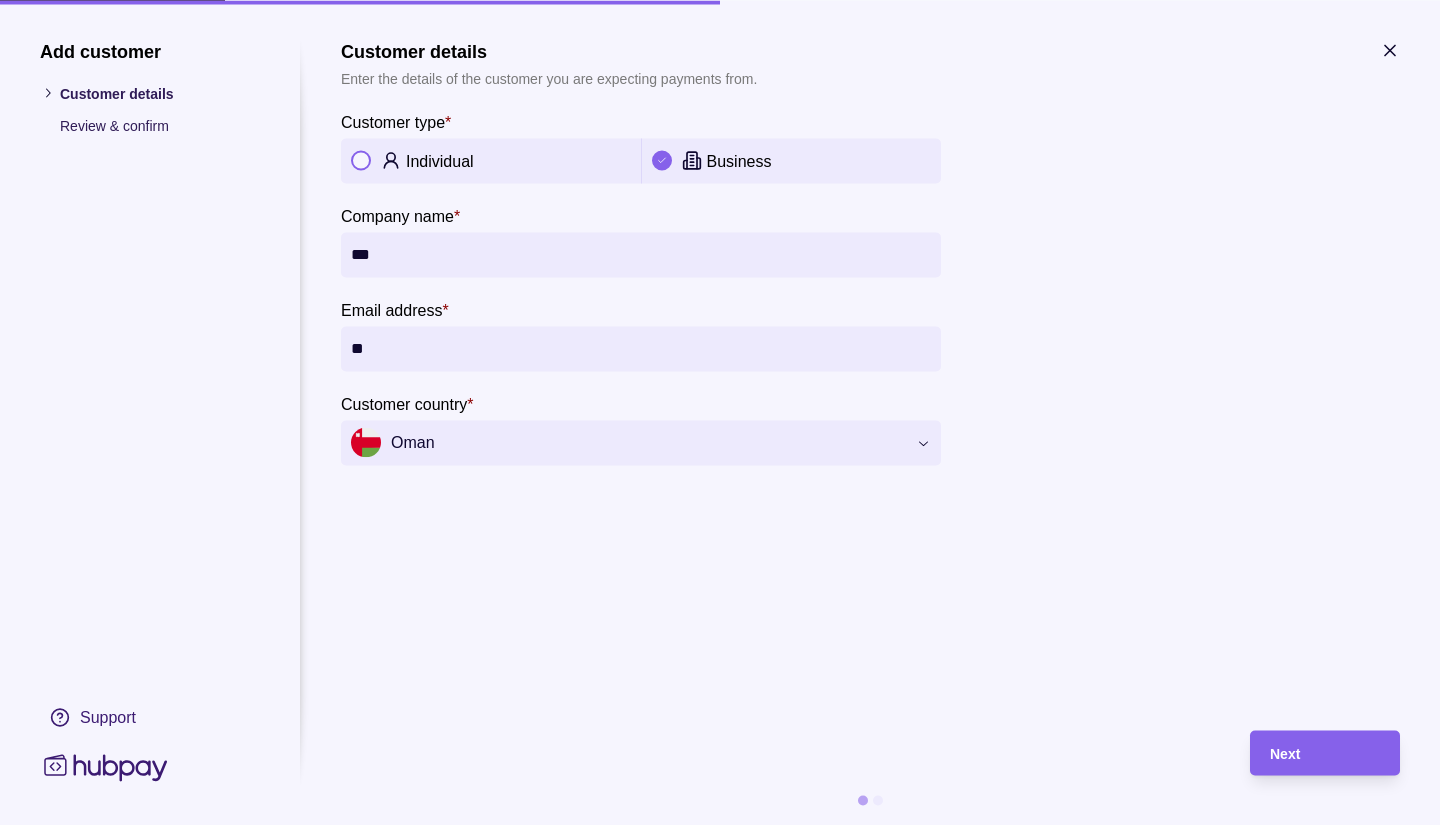 type on "*" 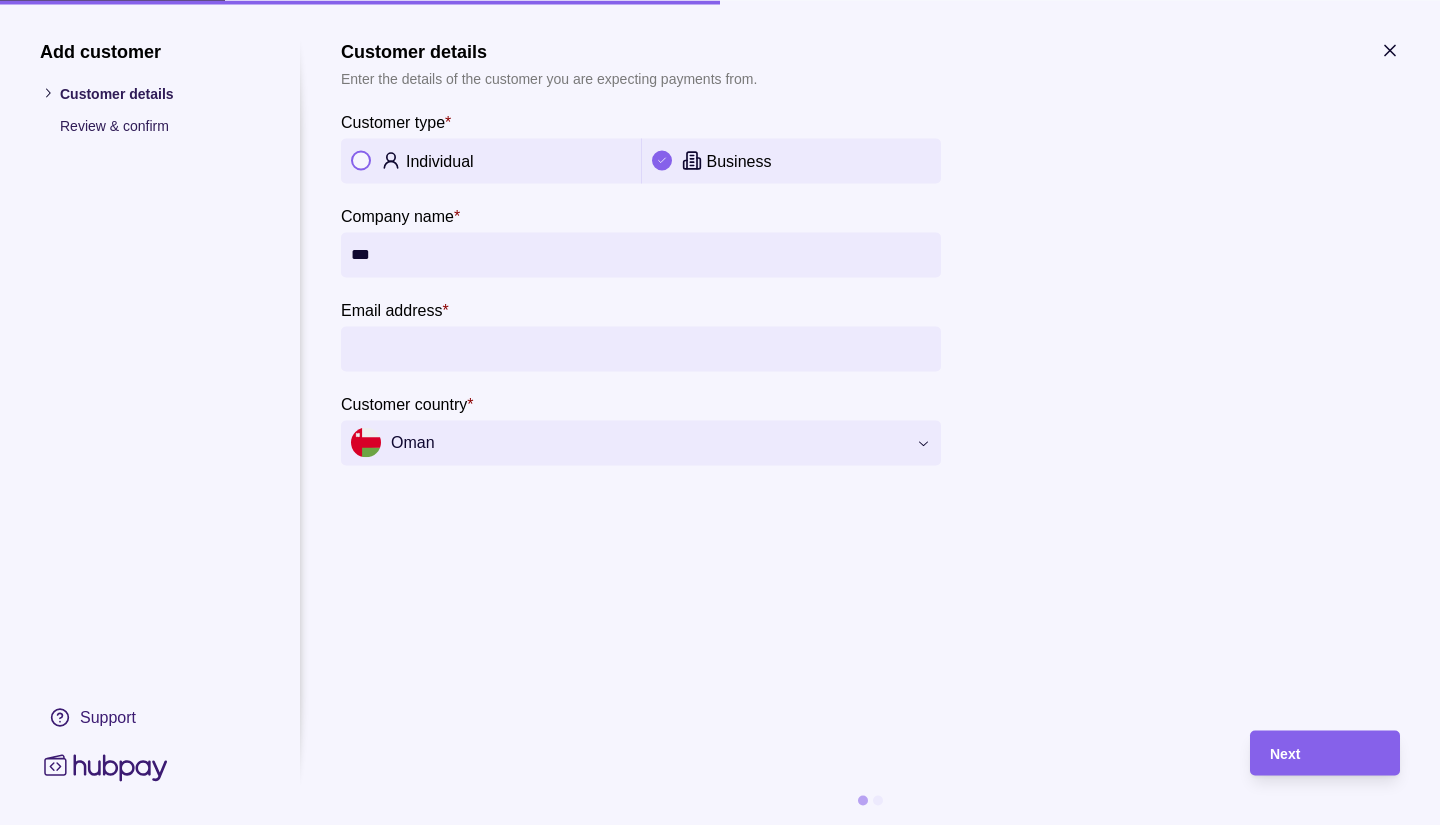 click on "Email address  *" at bounding box center [641, 348] 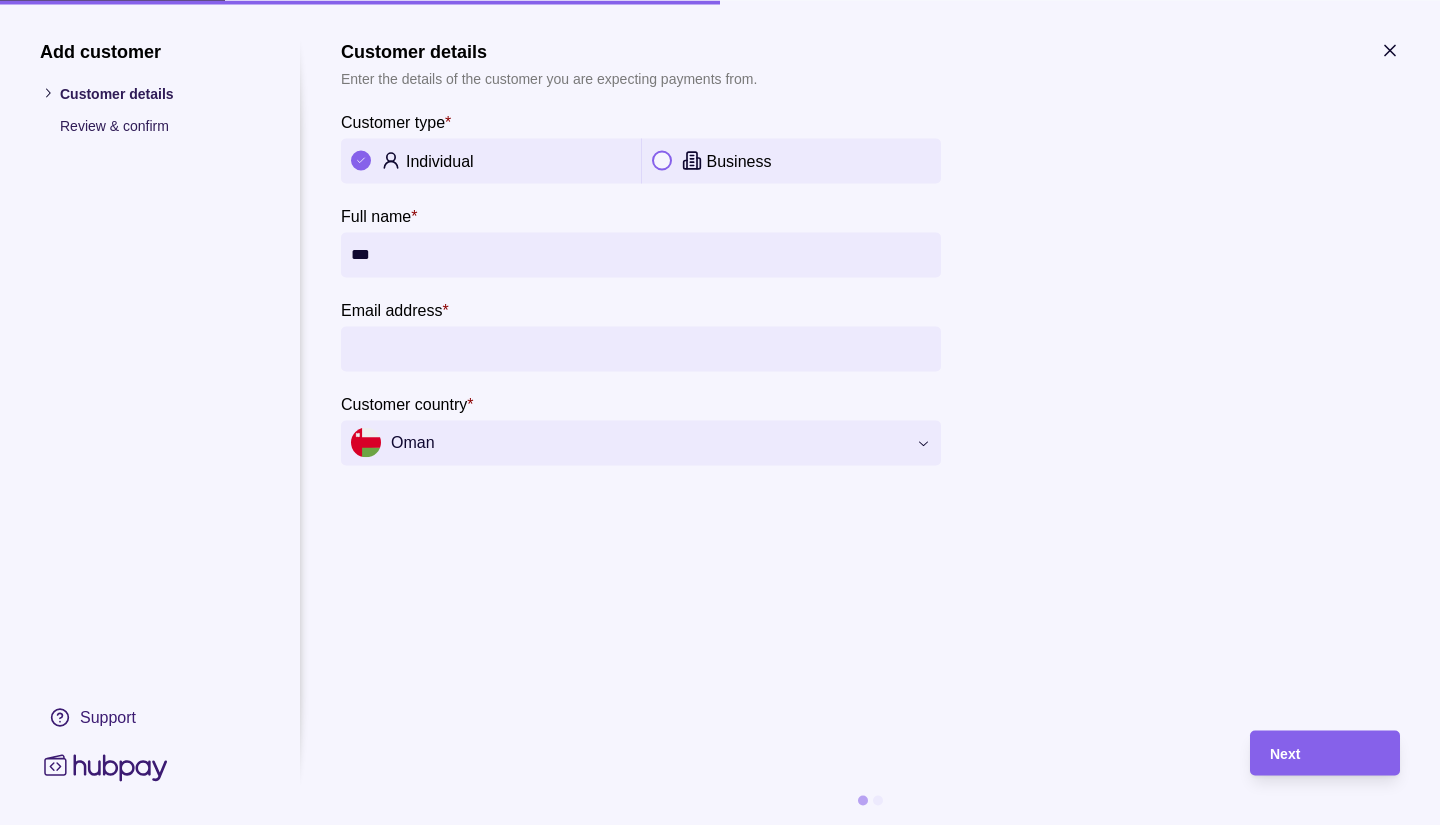 click 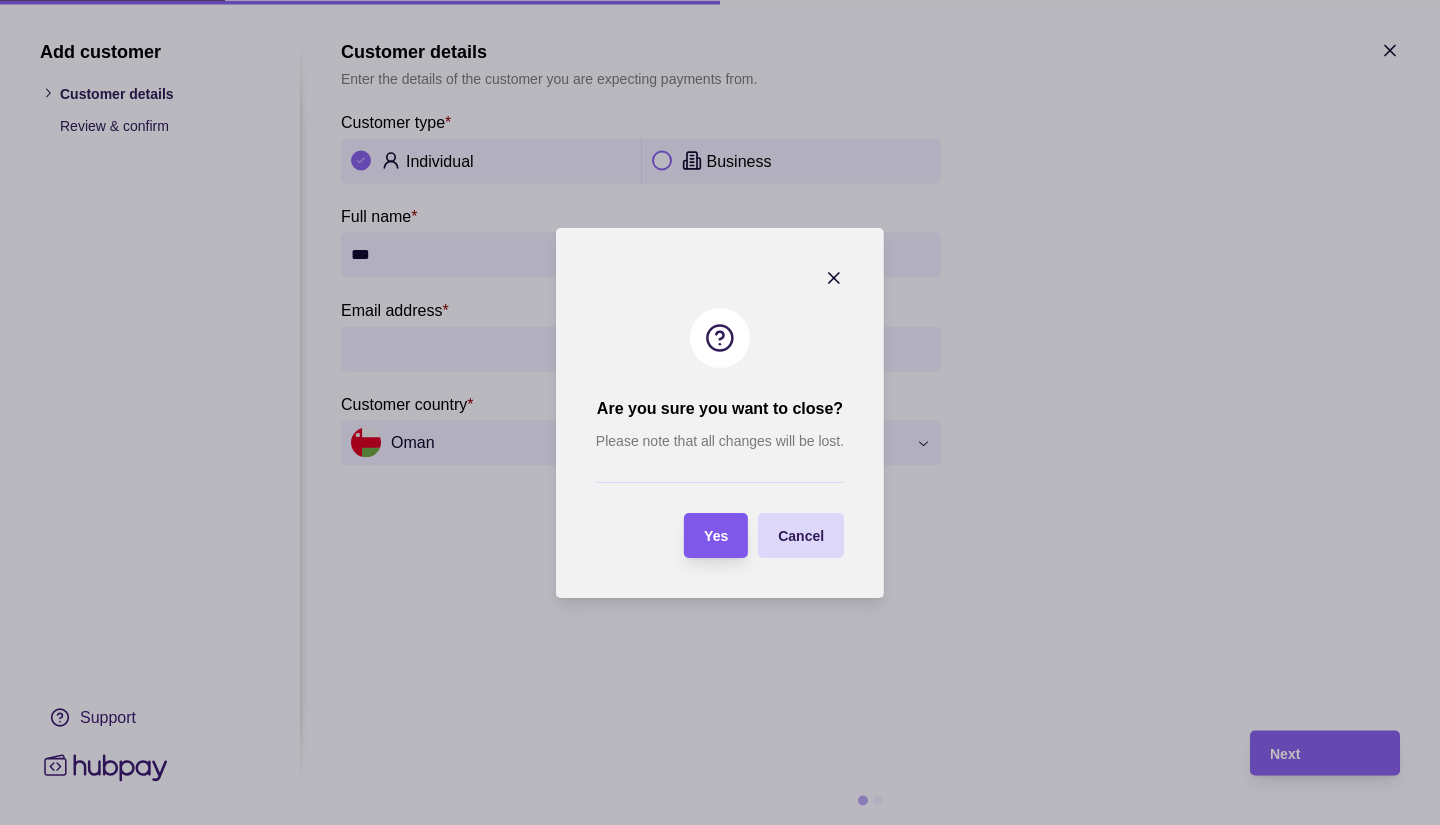 click on "Yes" at bounding box center [716, 535] 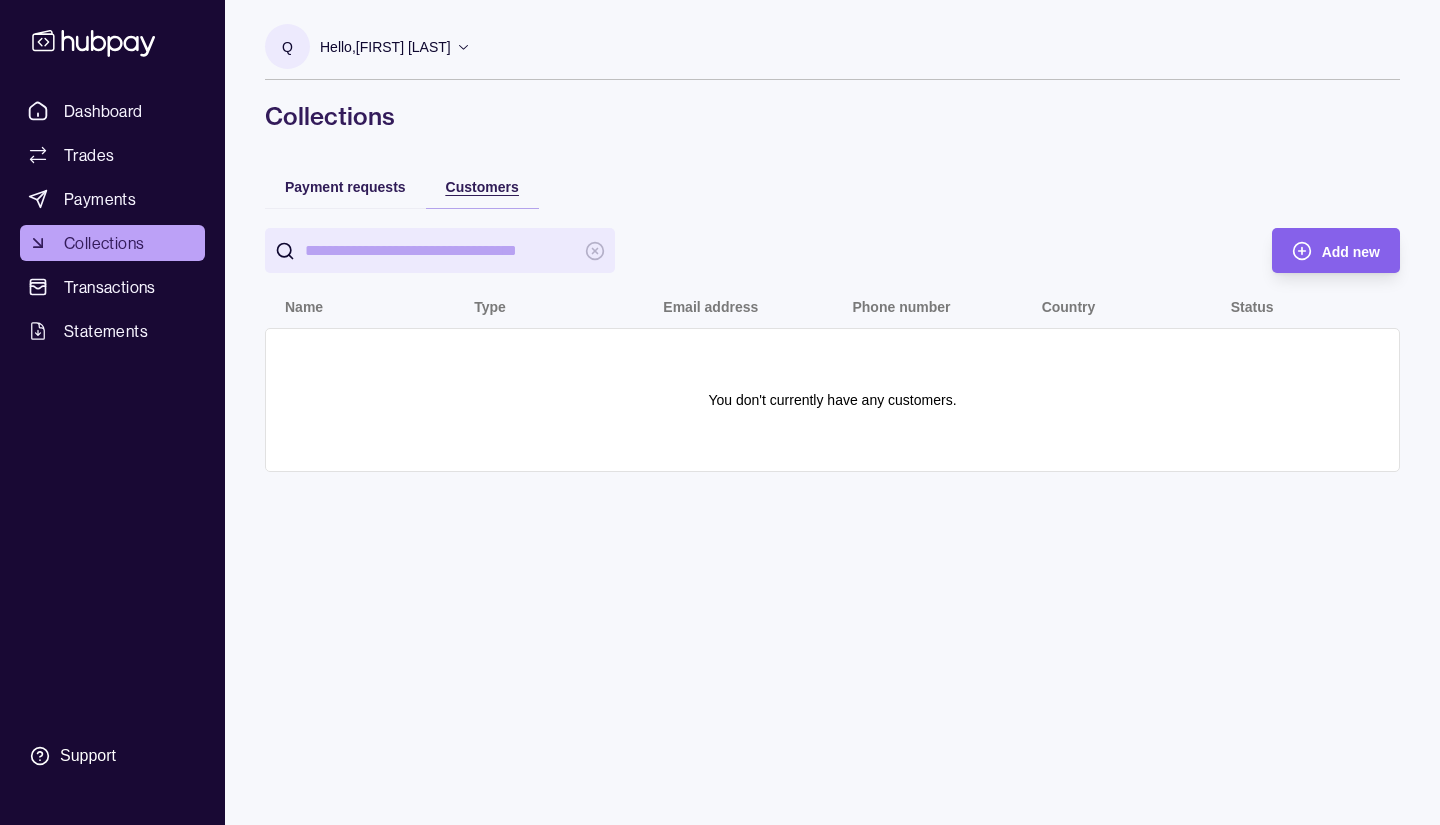 click on "Customers" at bounding box center [482, 187] 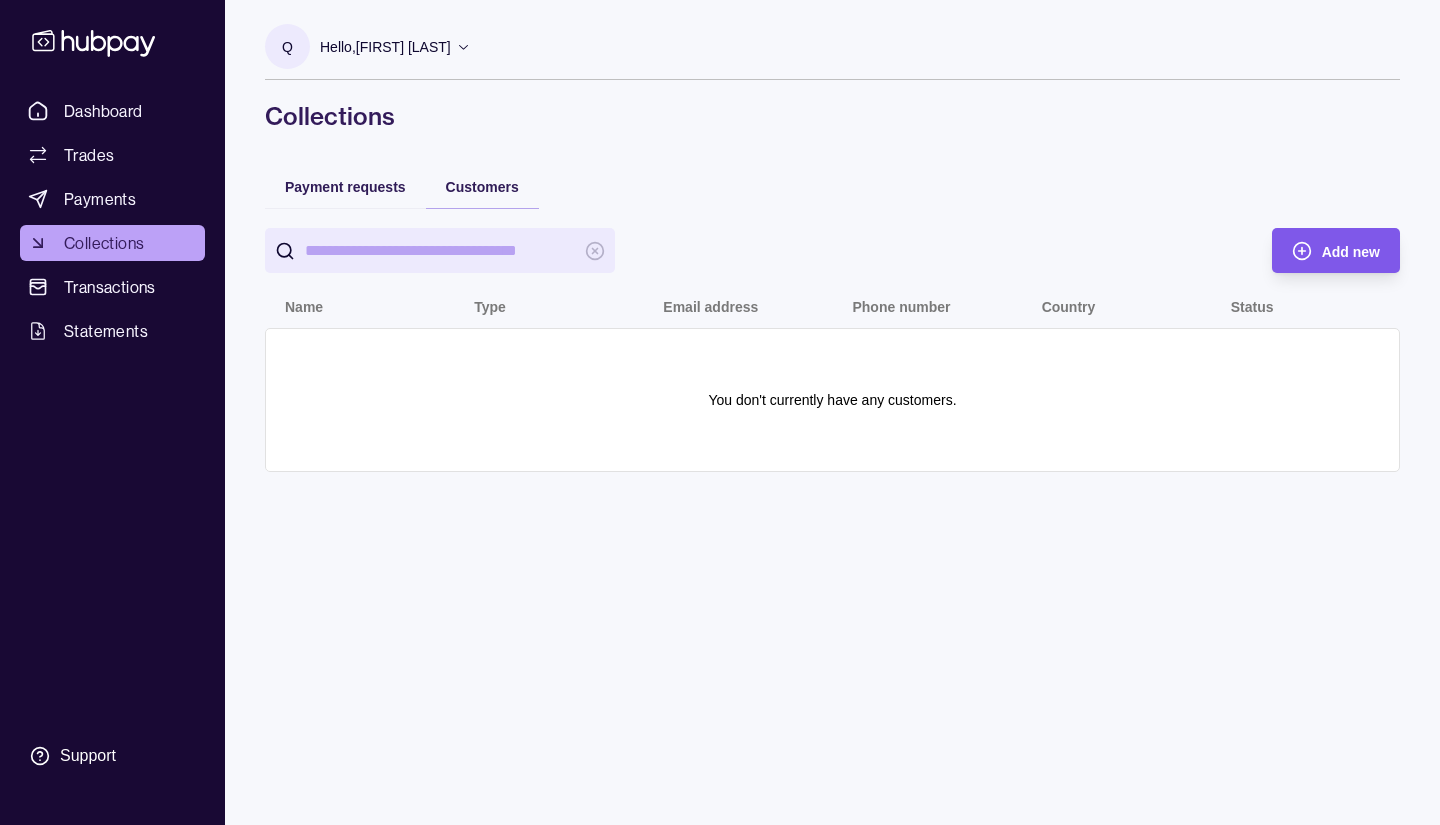 click on "Add new" at bounding box center (1321, 250) 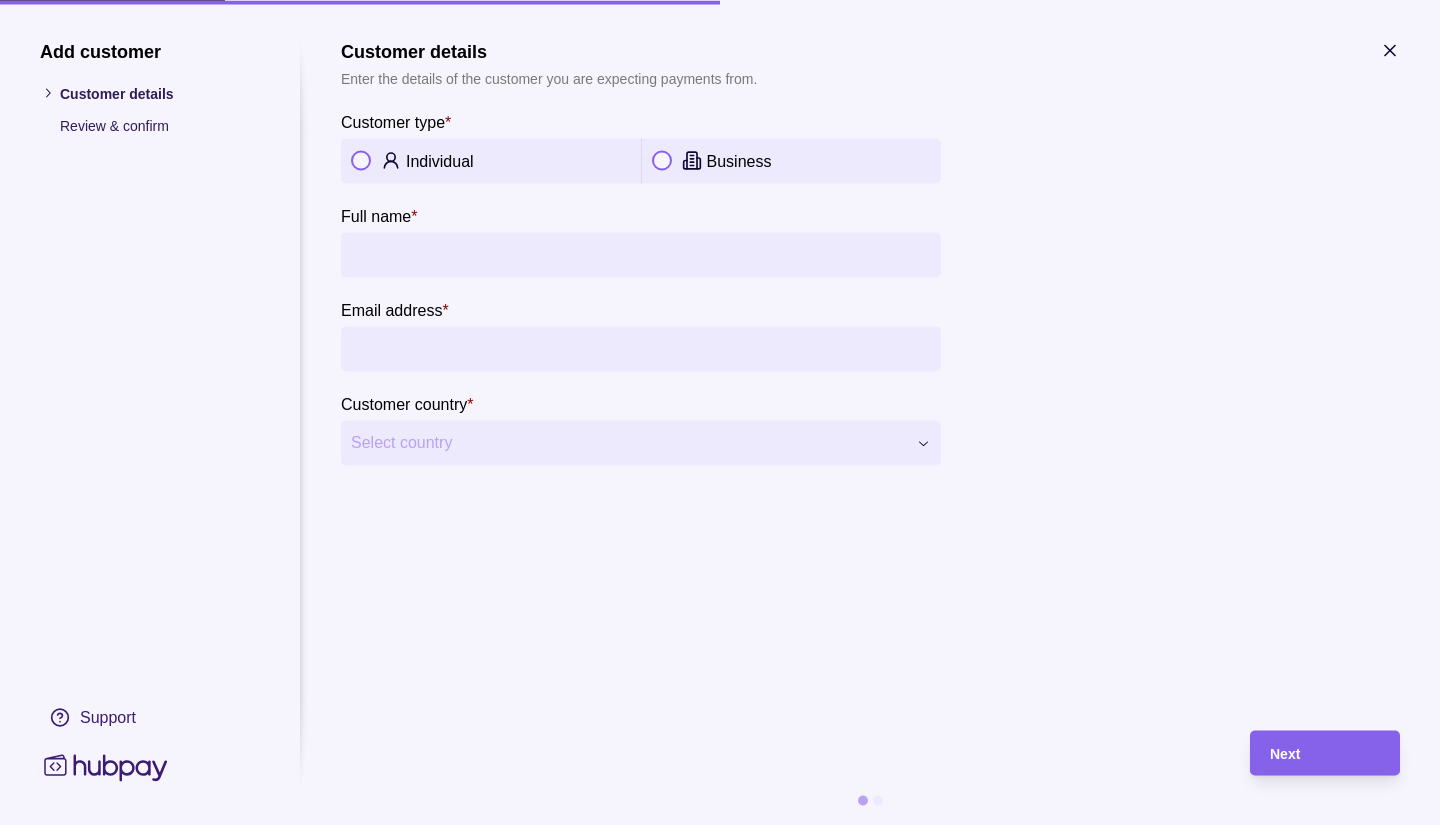 click at bounding box center [662, 161] 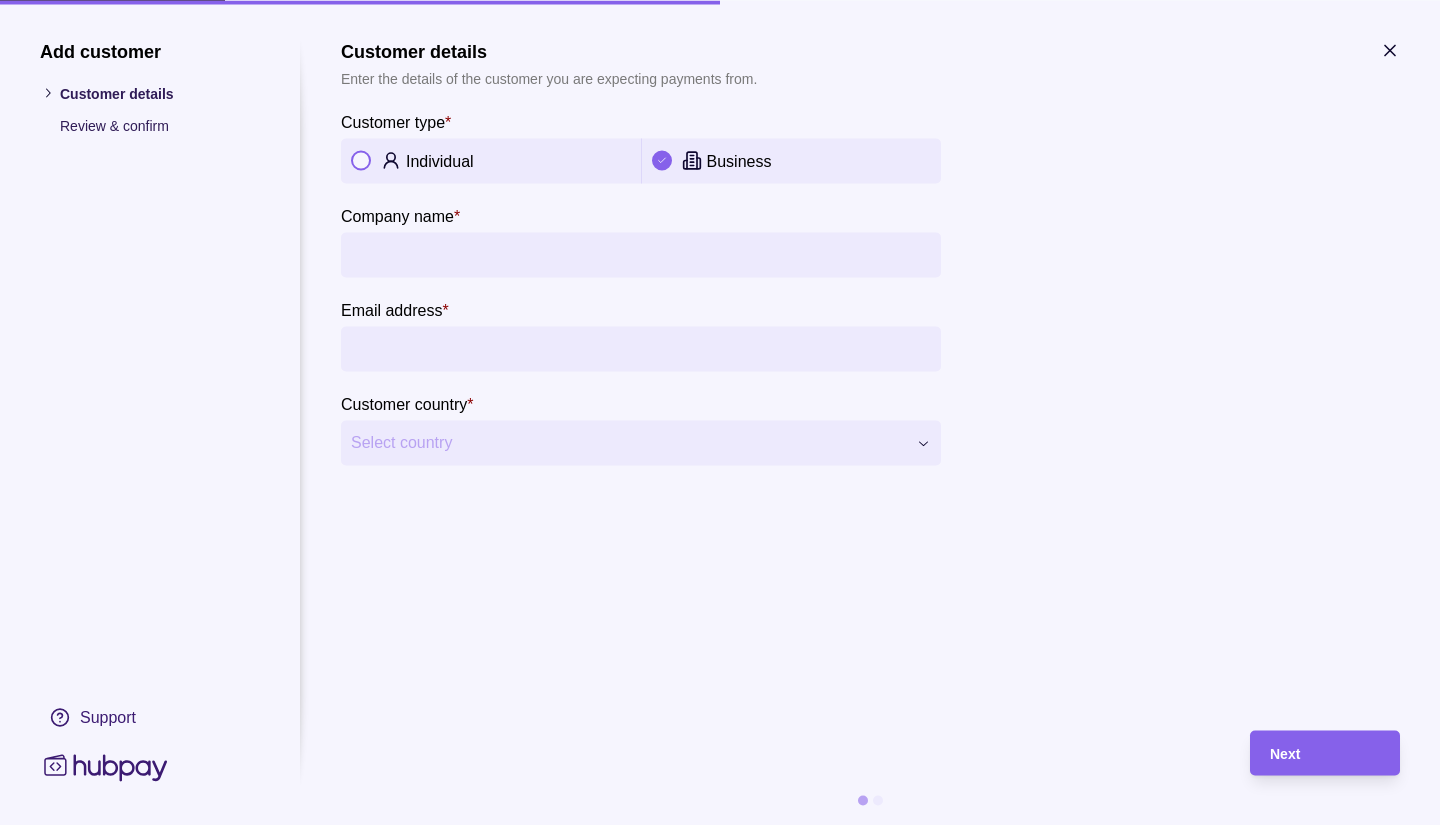 click on "Company name  *" at bounding box center [641, 254] 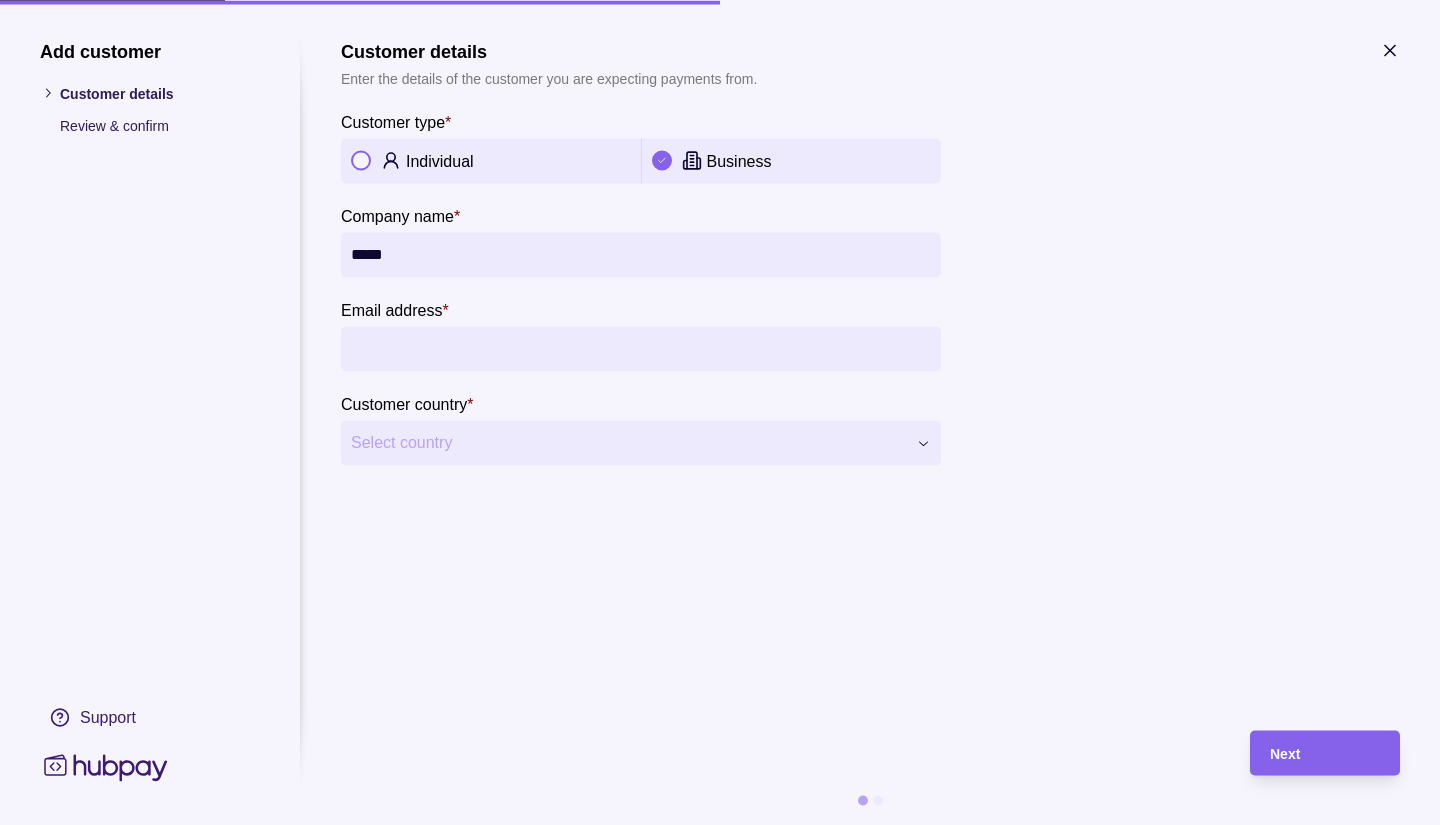 type on "*****" 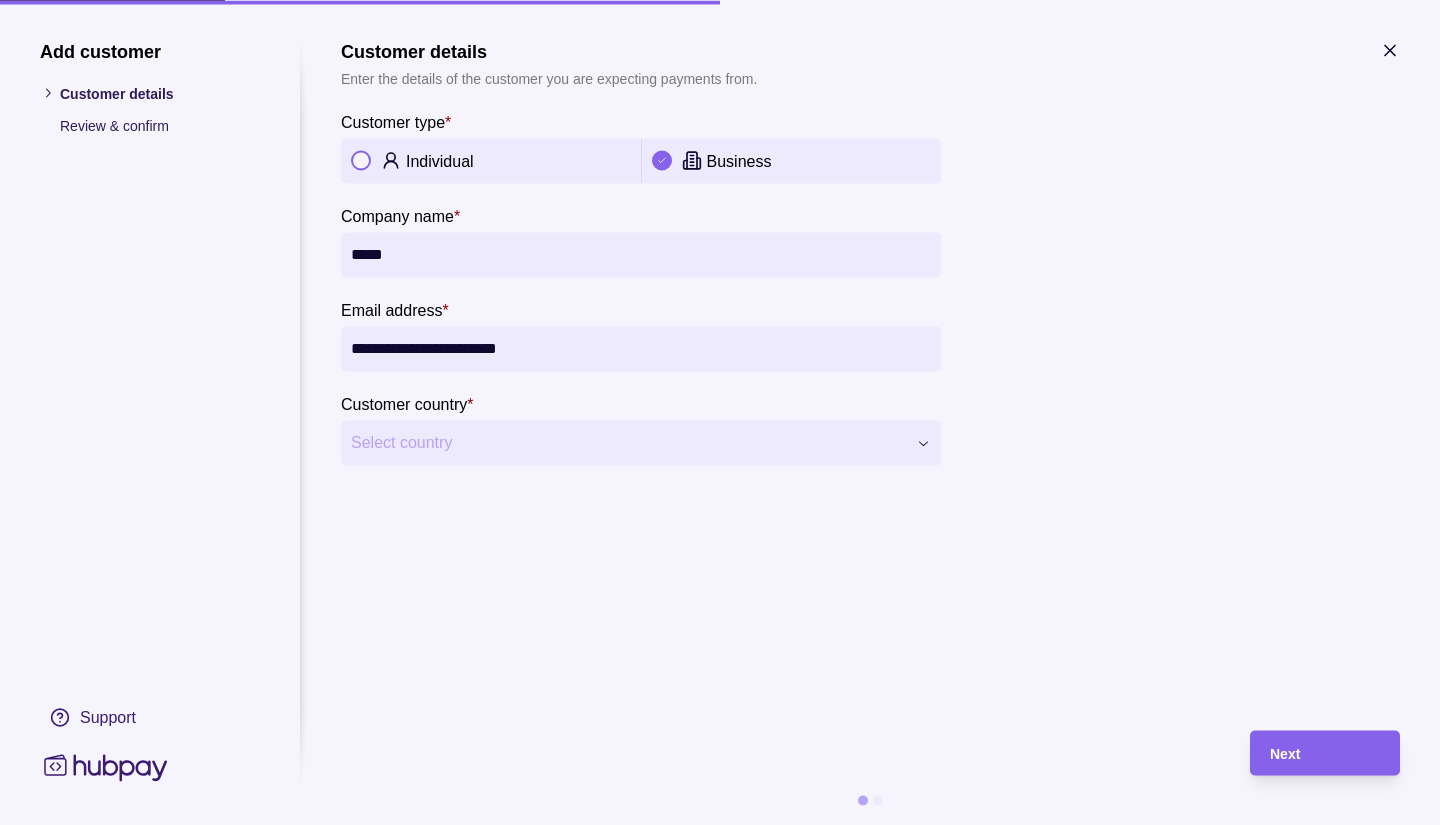 type on "**********" 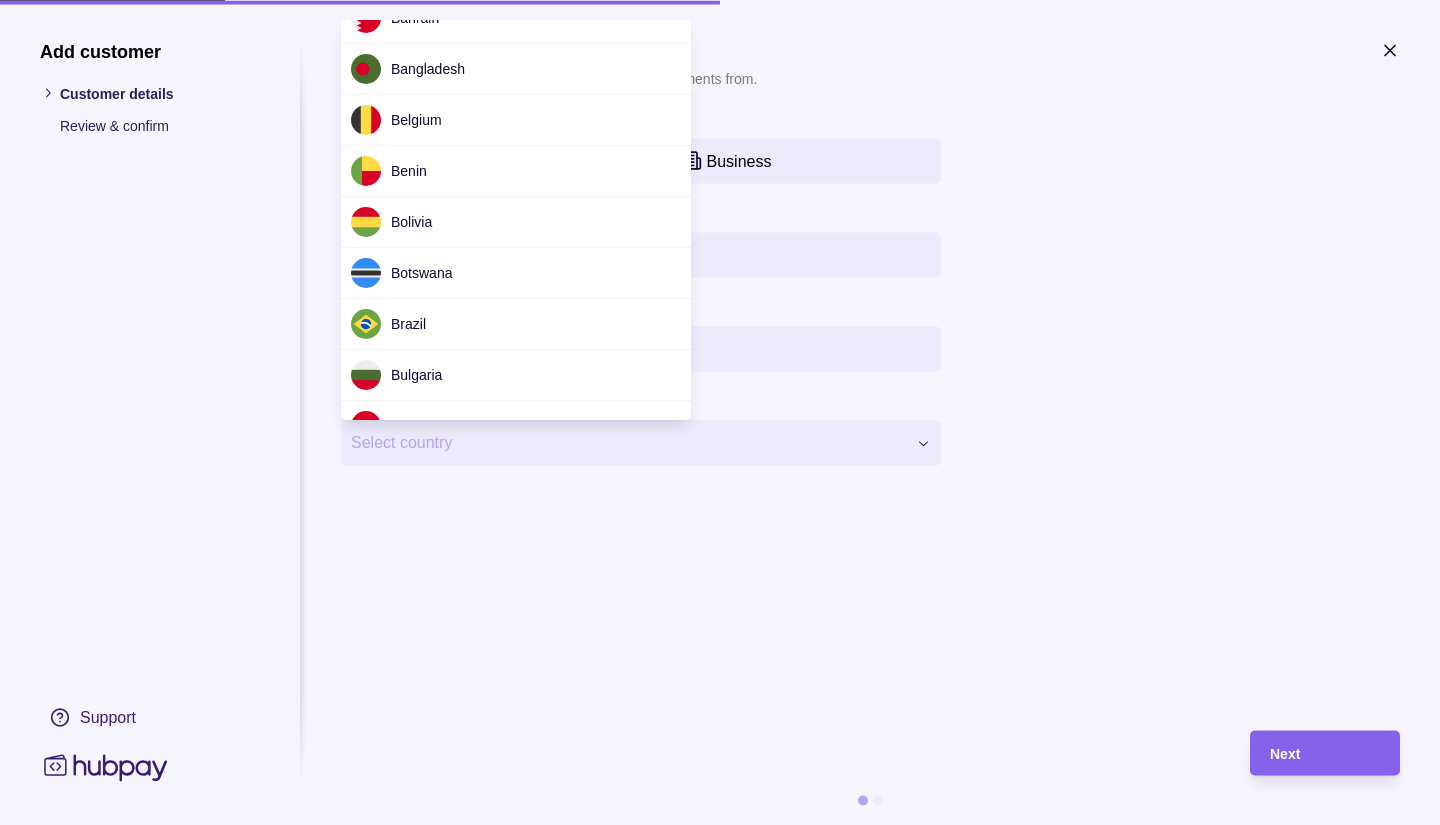 scroll, scrollTop: 407, scrollLeft: 0, axis: vertical 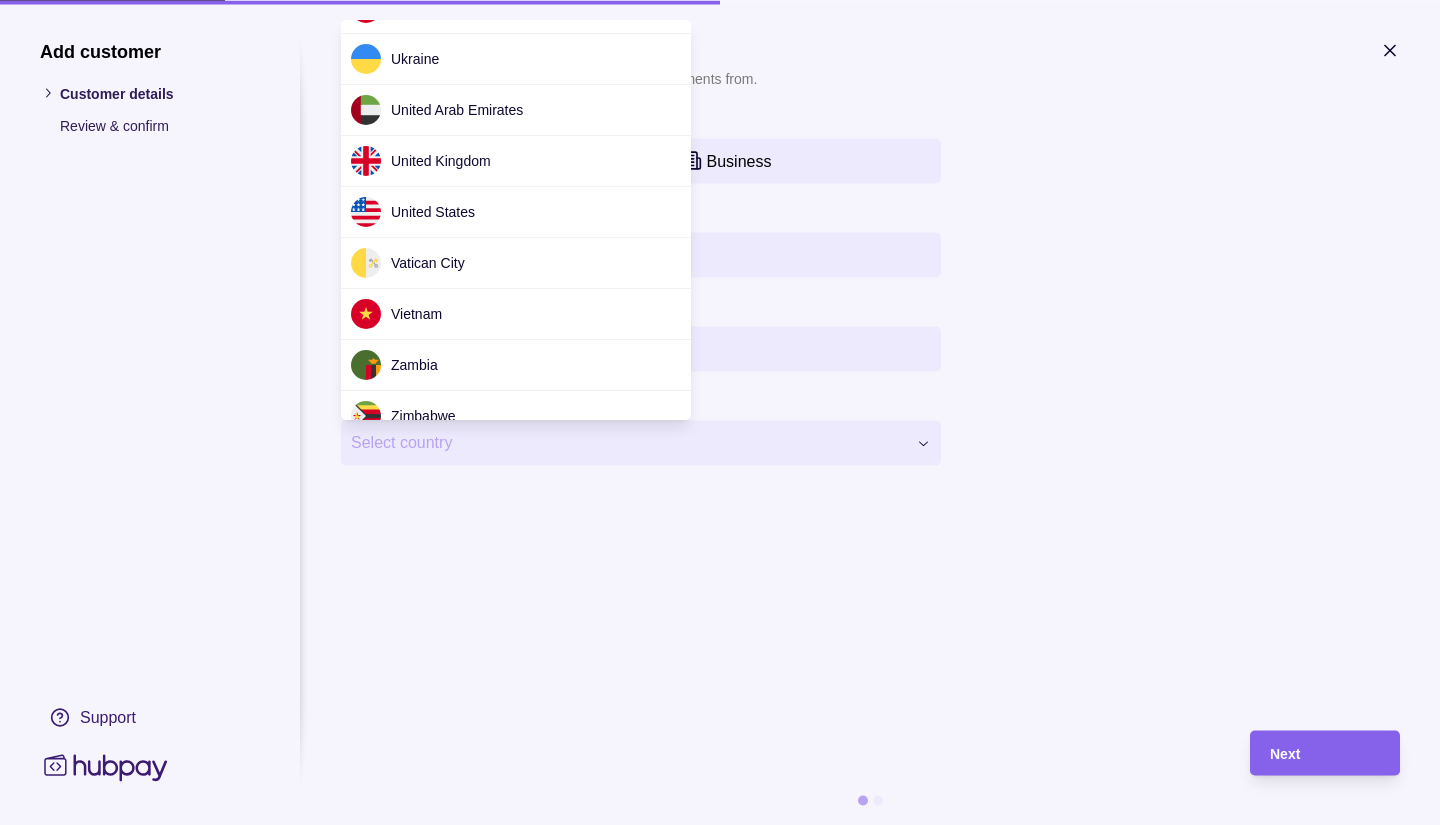 click on "**********" at bounding box center (720, 412) 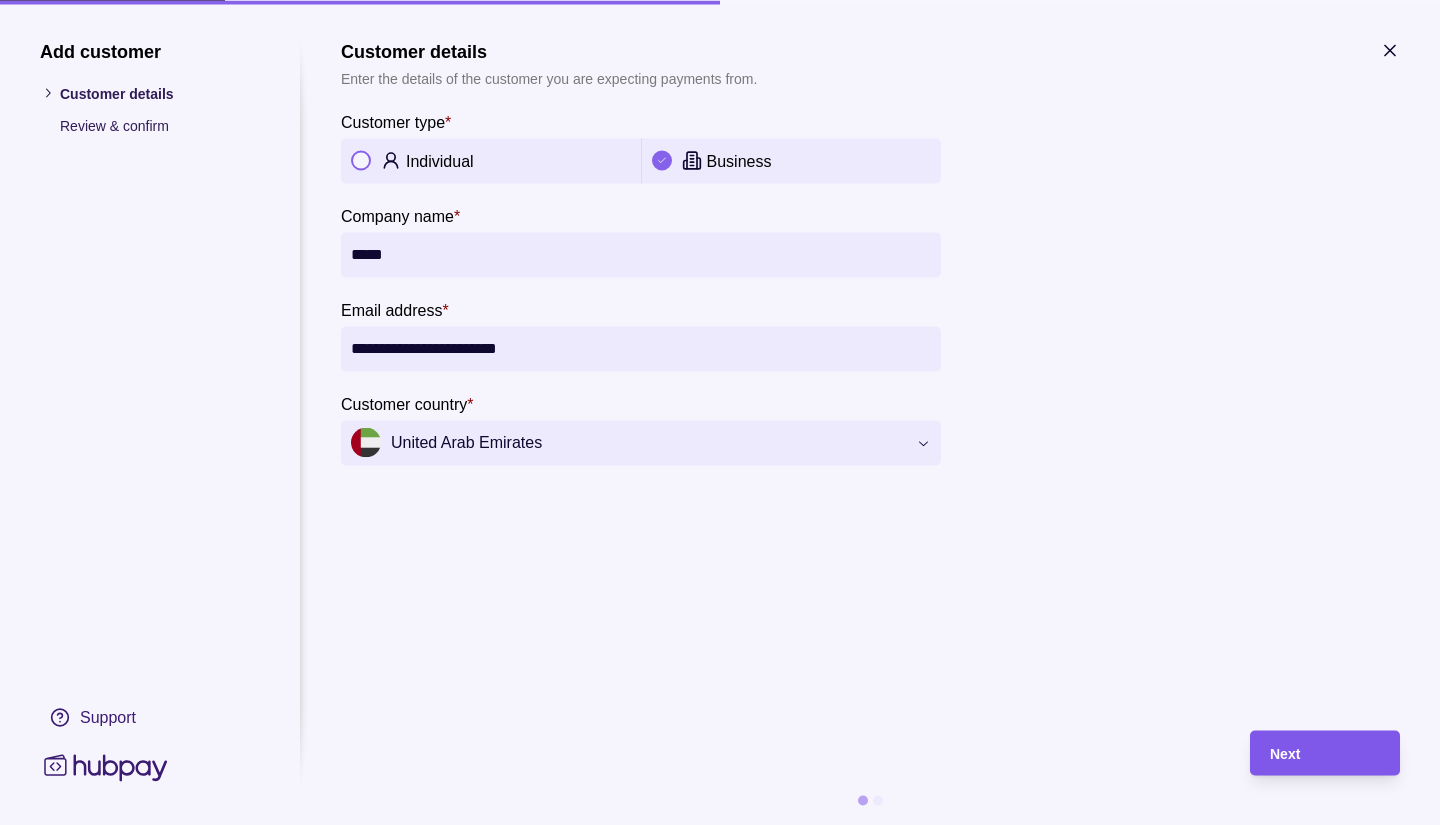click on "Next" at bounding box center (1325, 753) 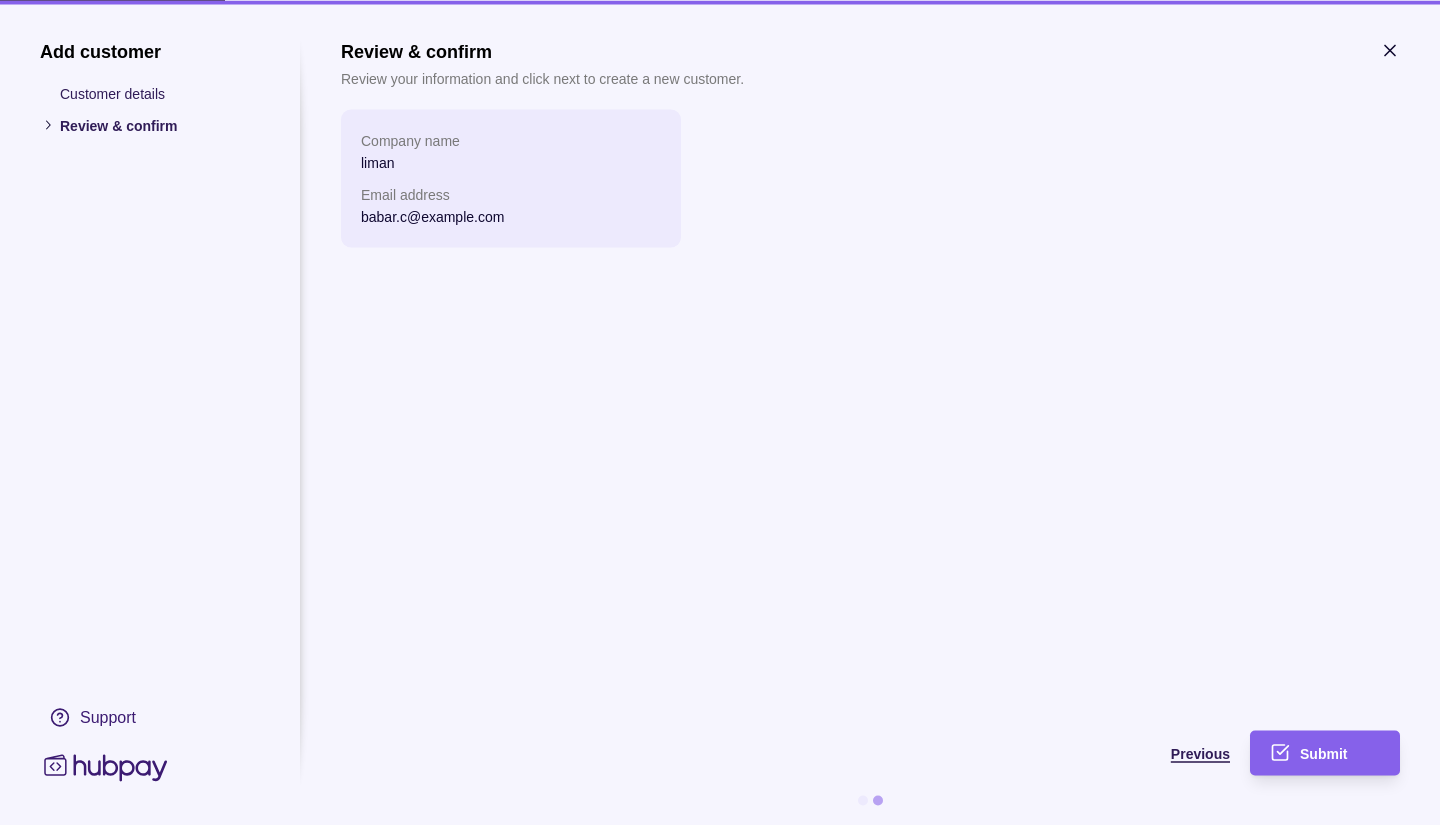 click on "Previous" at bounding box center [1200, 754] 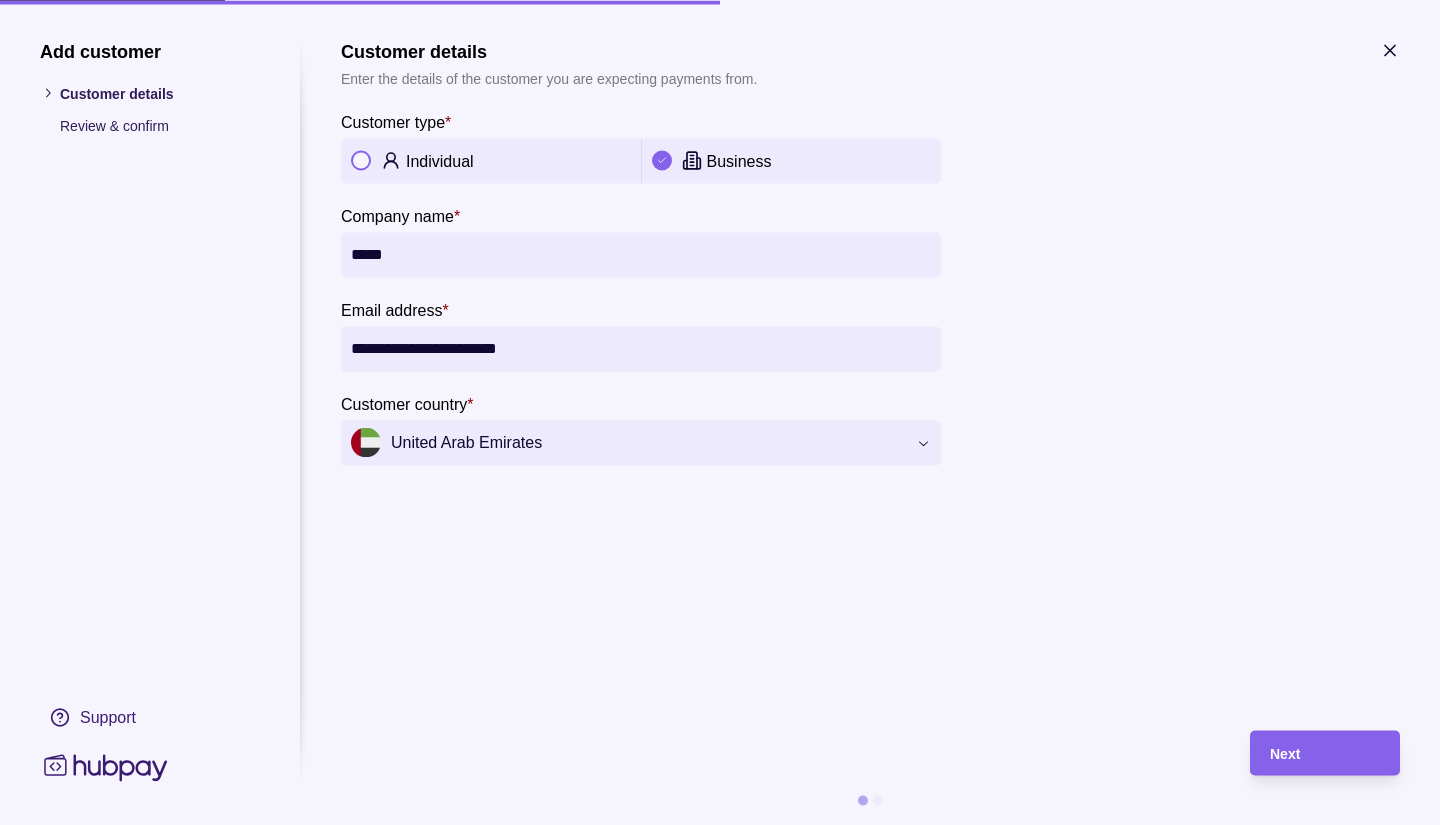 click on "*****" at bounding box center [641, 254] 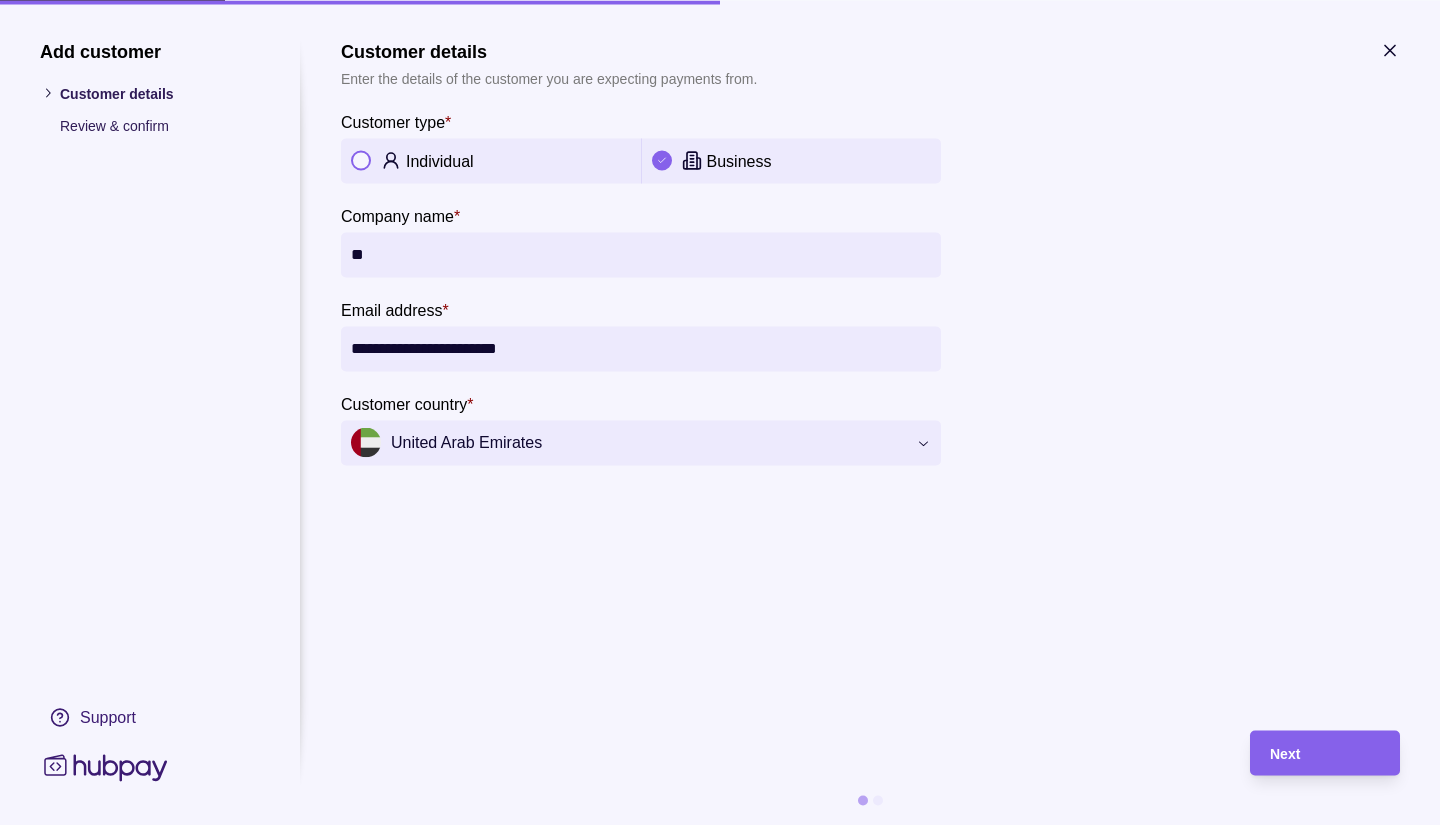 type on "*" 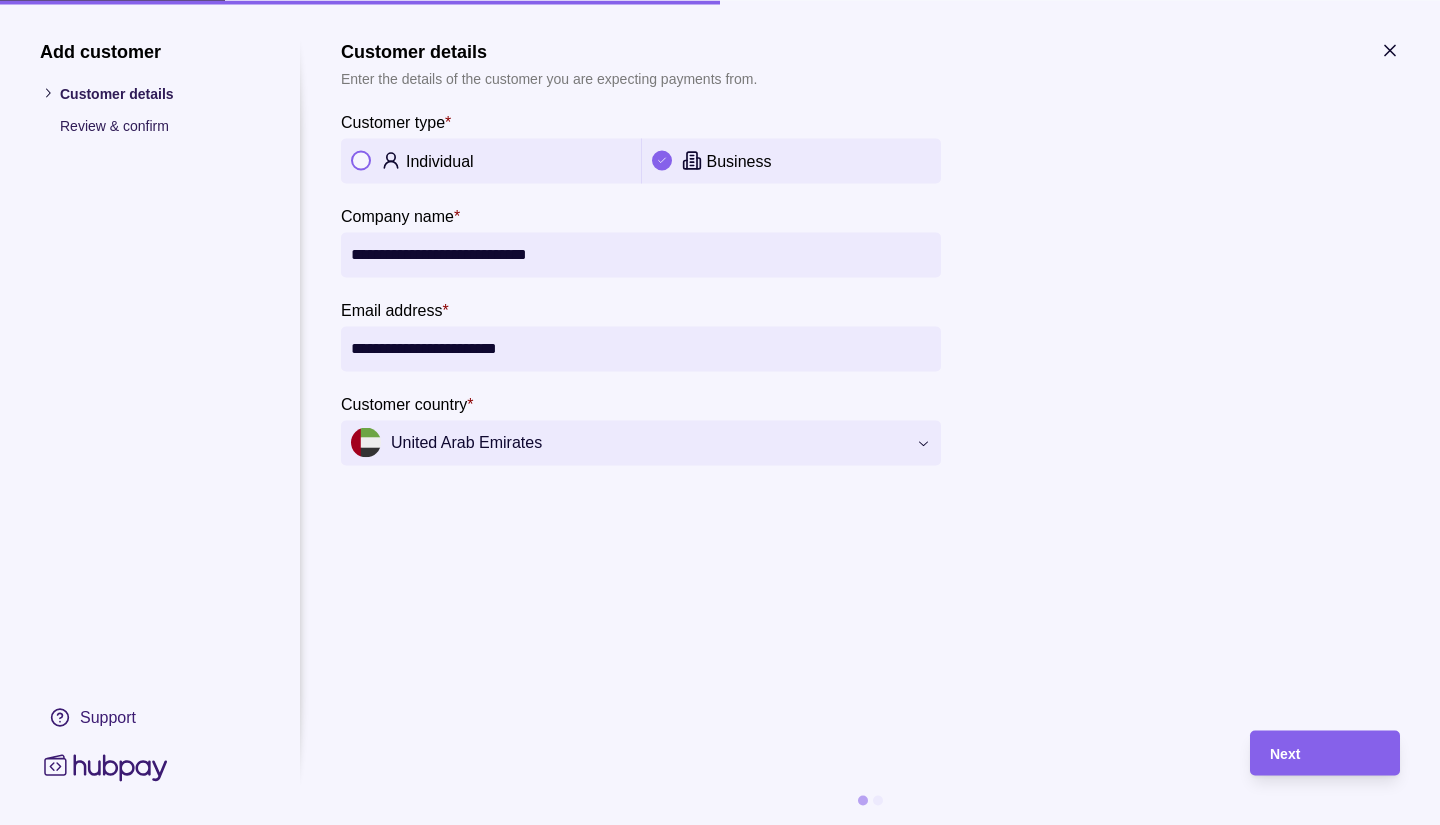 type on "**********" 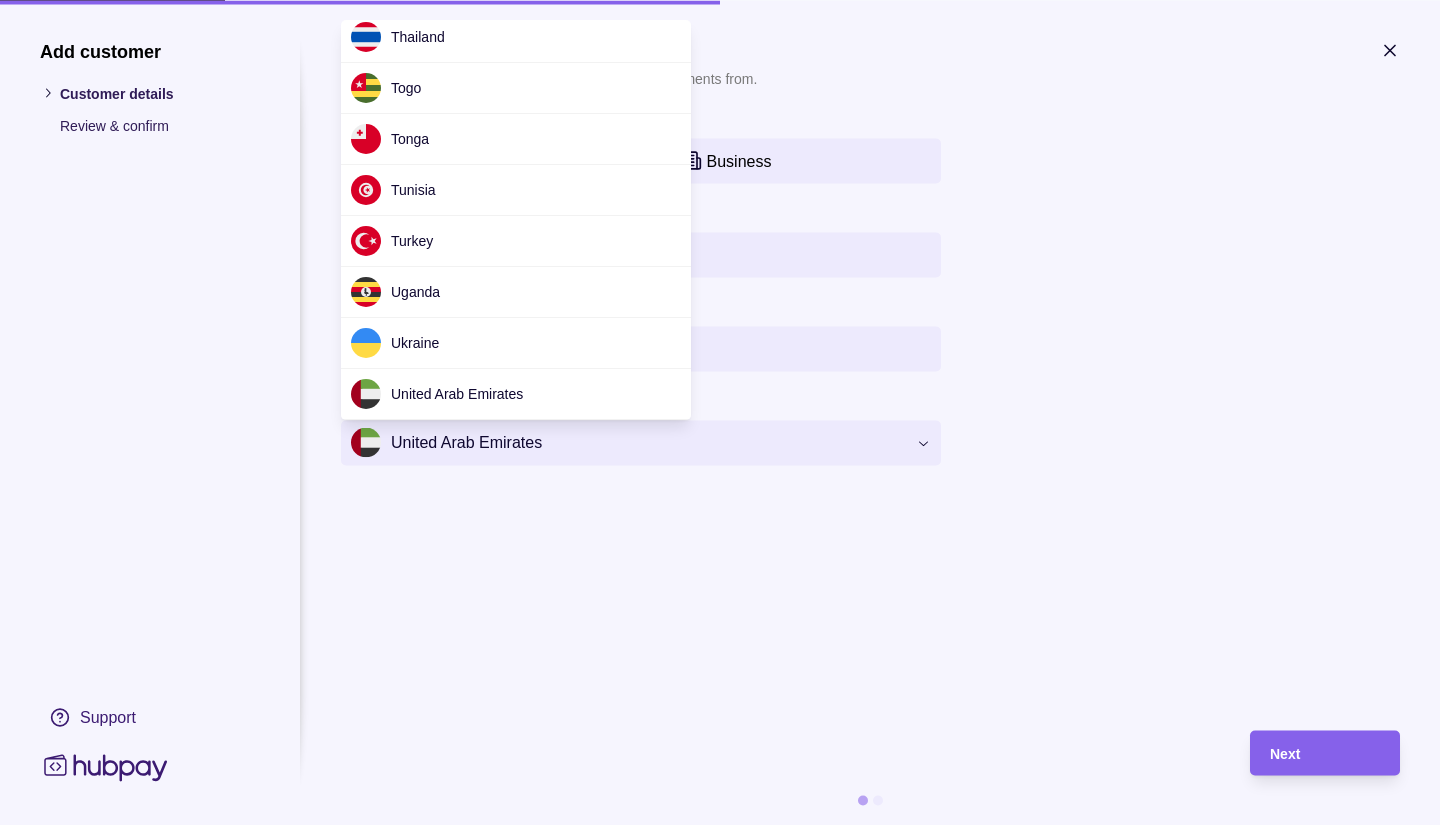 scroll, scrollTop: 4211, scrollLeft: 0, axis: vertical 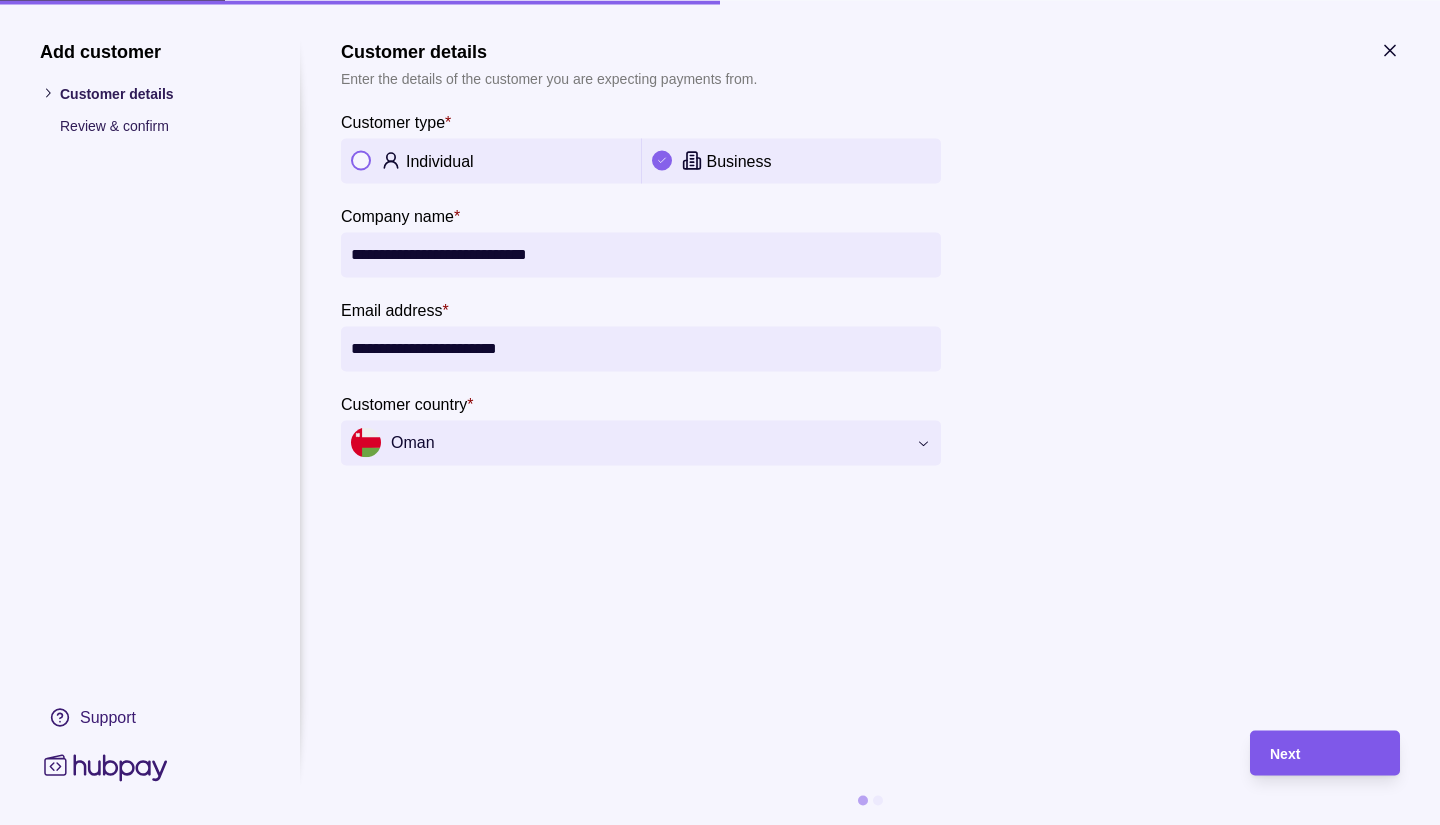 click on "Next" at bounding box center (1325, 753) 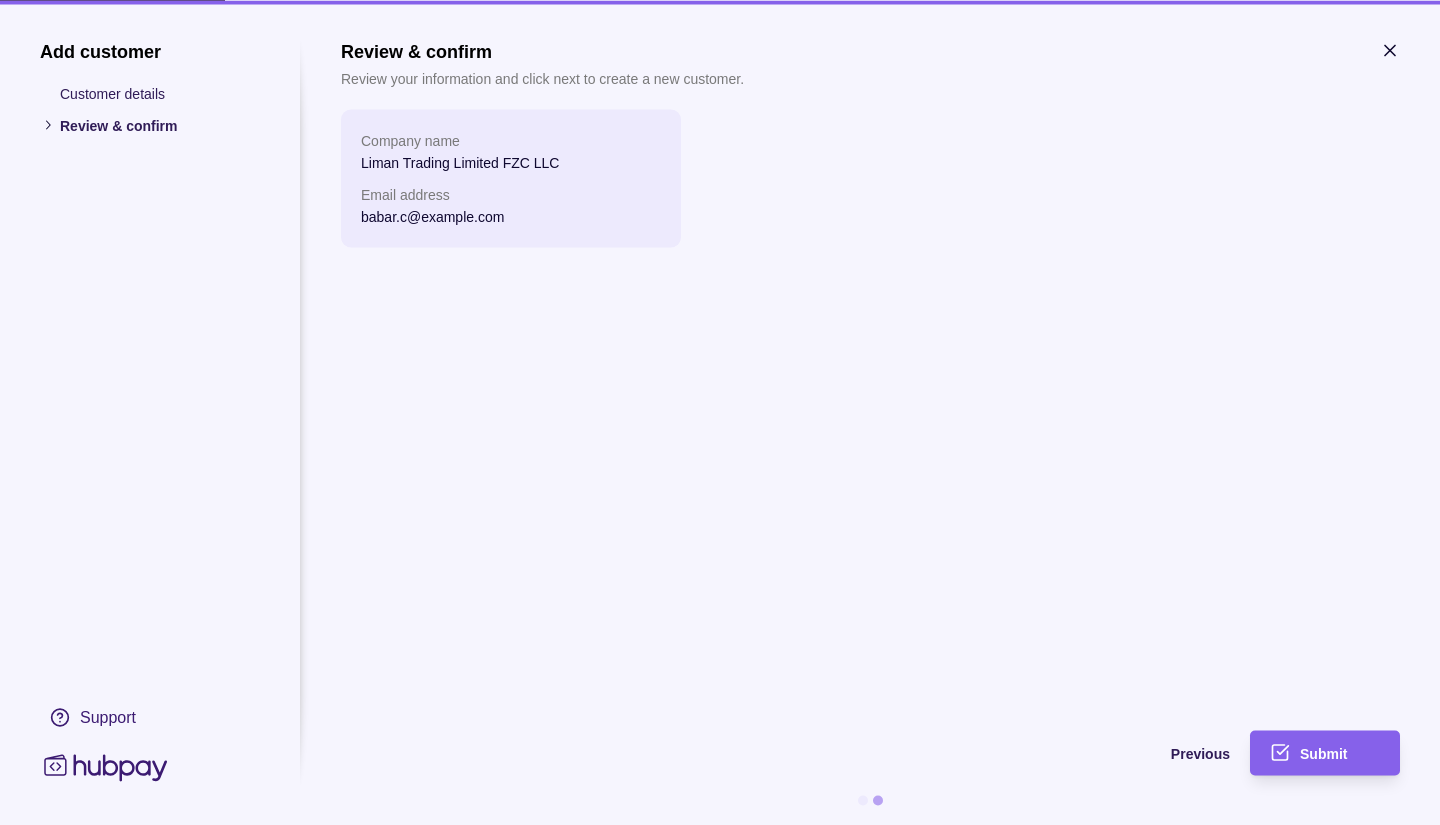 click on "Submit" at bounding box center (1323, 754) 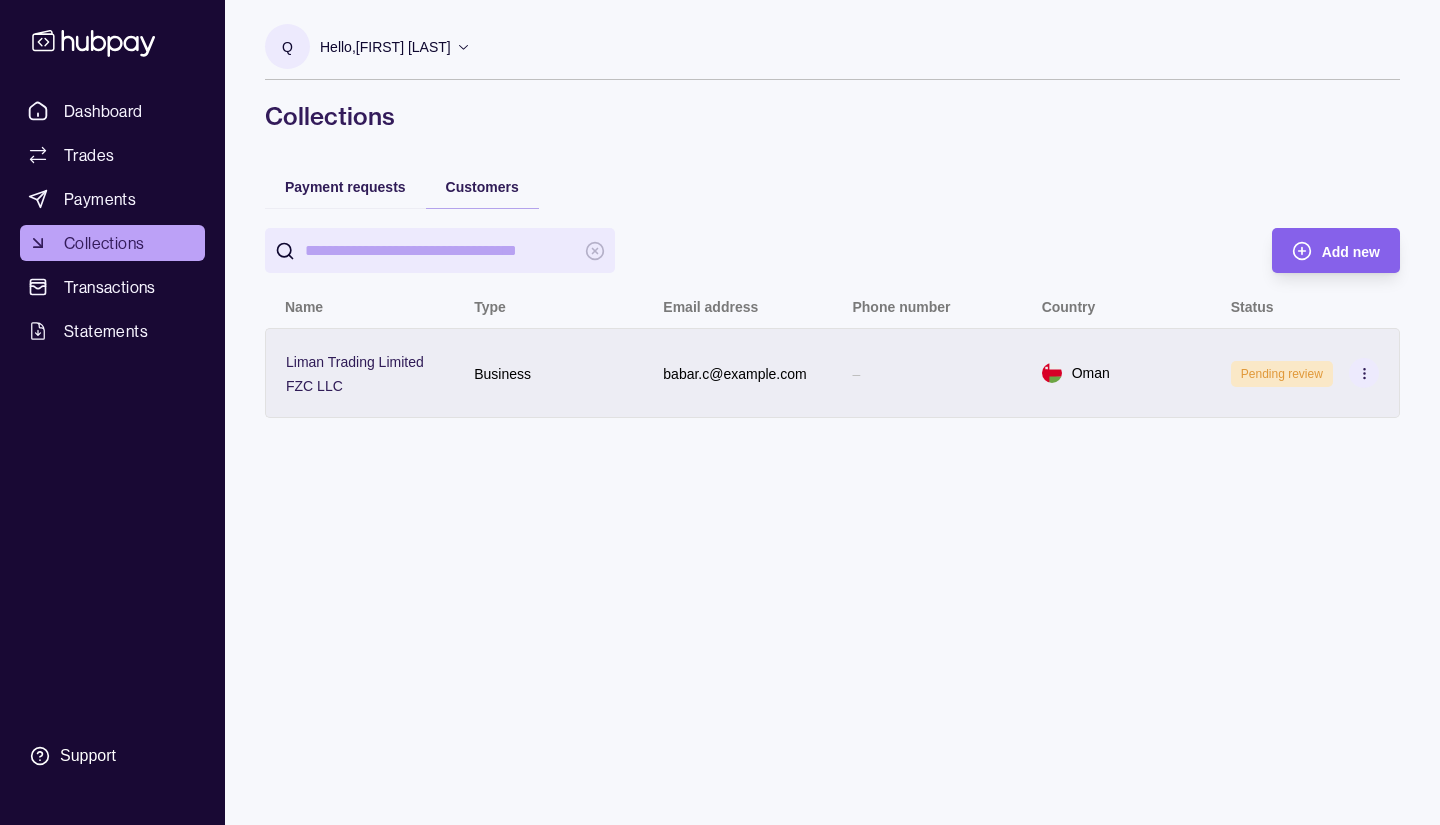 click 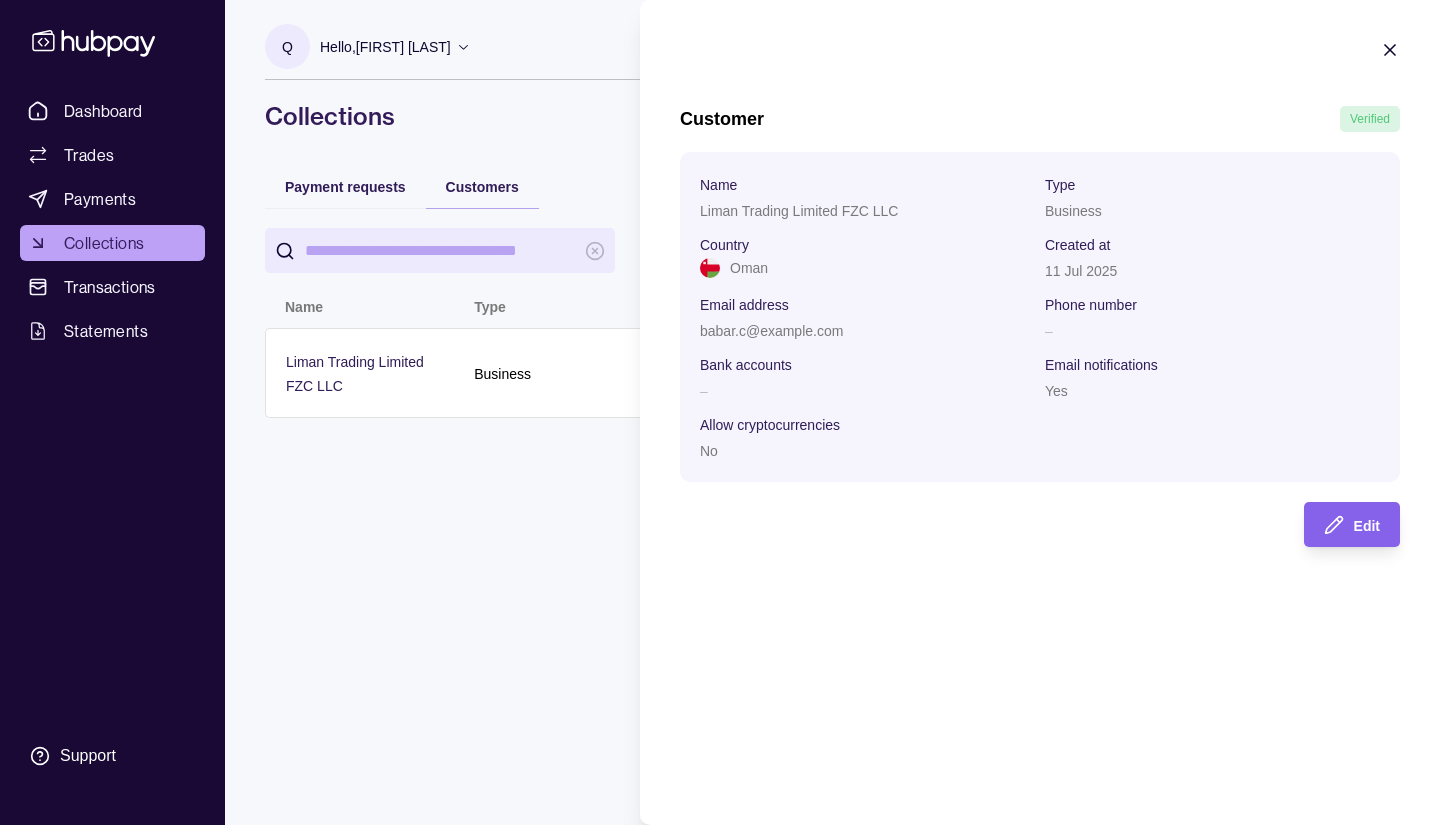 click on "Dashboard Trades Payments Collections Transactions Statements Support Q Hello,   [FIRST] [LAST] Sinogac Middle East FZE Account Terms and conditions Privacy policy Sign out Collections Payment requests Customers Add new Name Type Email address Phone number Country Status Liman Trading Limited FZC LLC Business babar.c@example.com – Oman Pending review Collections | Hubpay Customer Verified Name Liman Trading Limited FZC LLC Type Business Country Oman Created at 11 Jul 2025 Email address babar.c@example.com Phone number – Bank accounts – Email notifications Yes Allow cryptocurrencies No Edit" at bounding box center (720, 412) 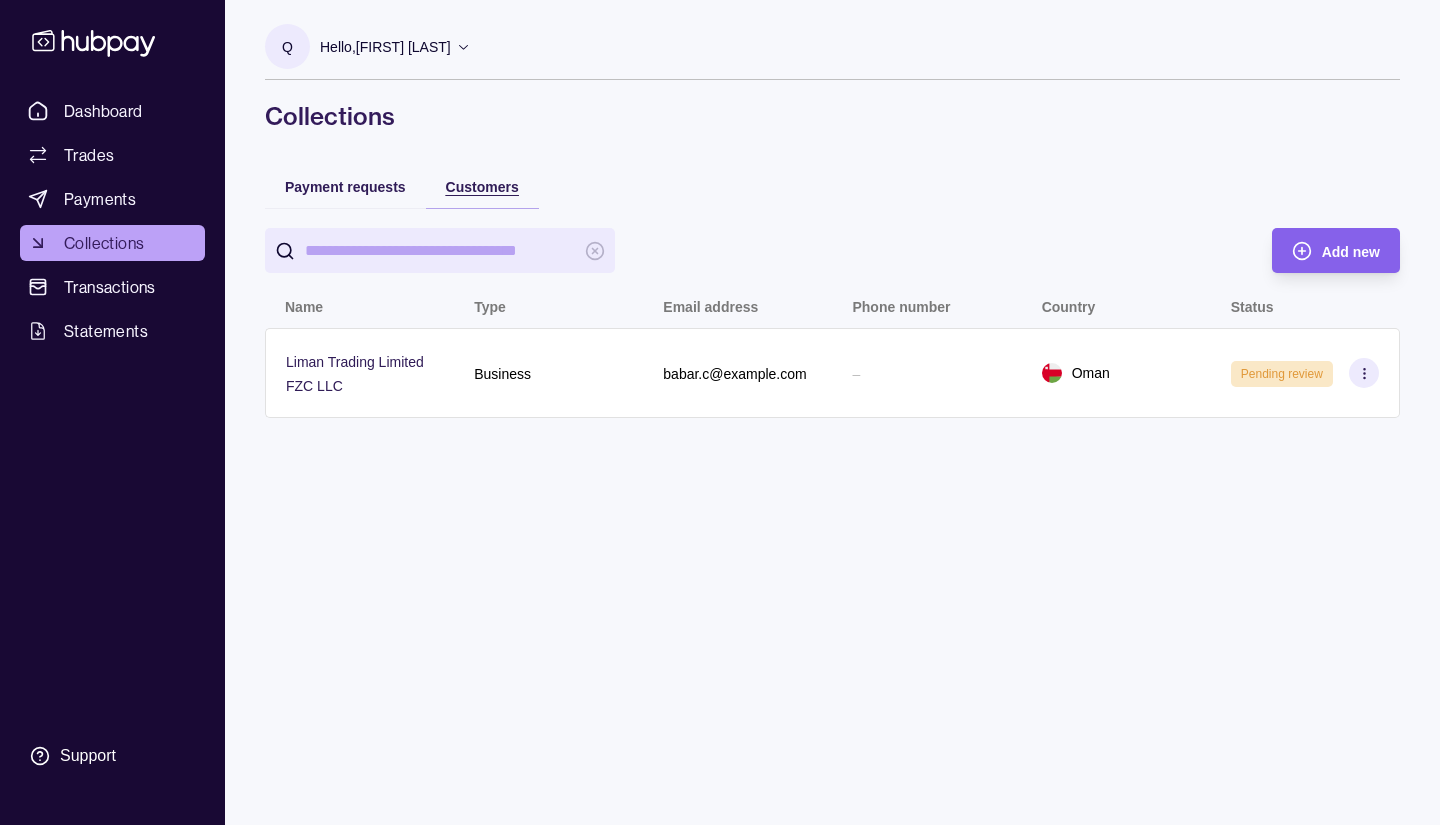 click on "Customers" at bounding box center (482, 187) 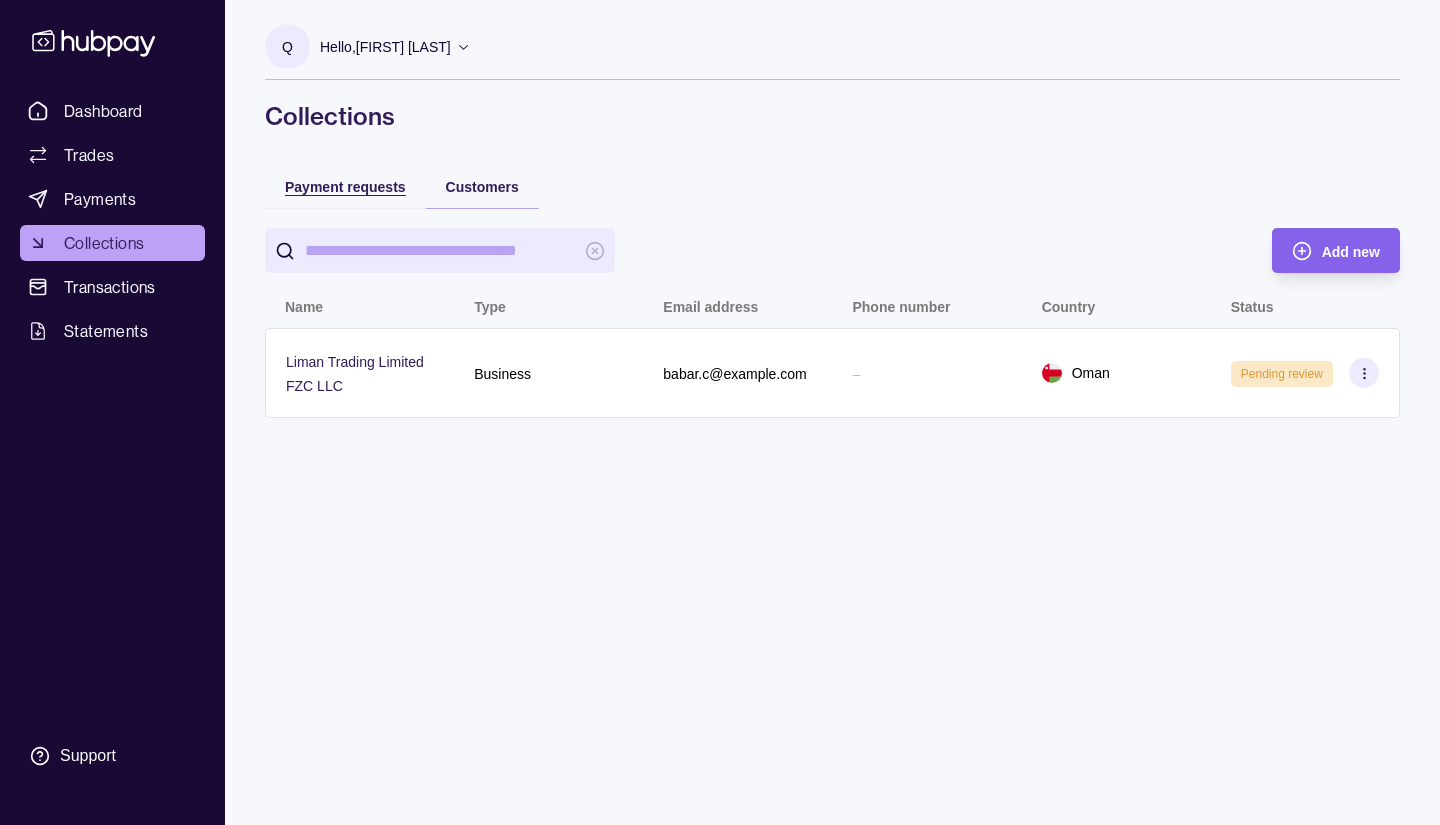 click on "Payment requests" at bounding box center [345, 187] 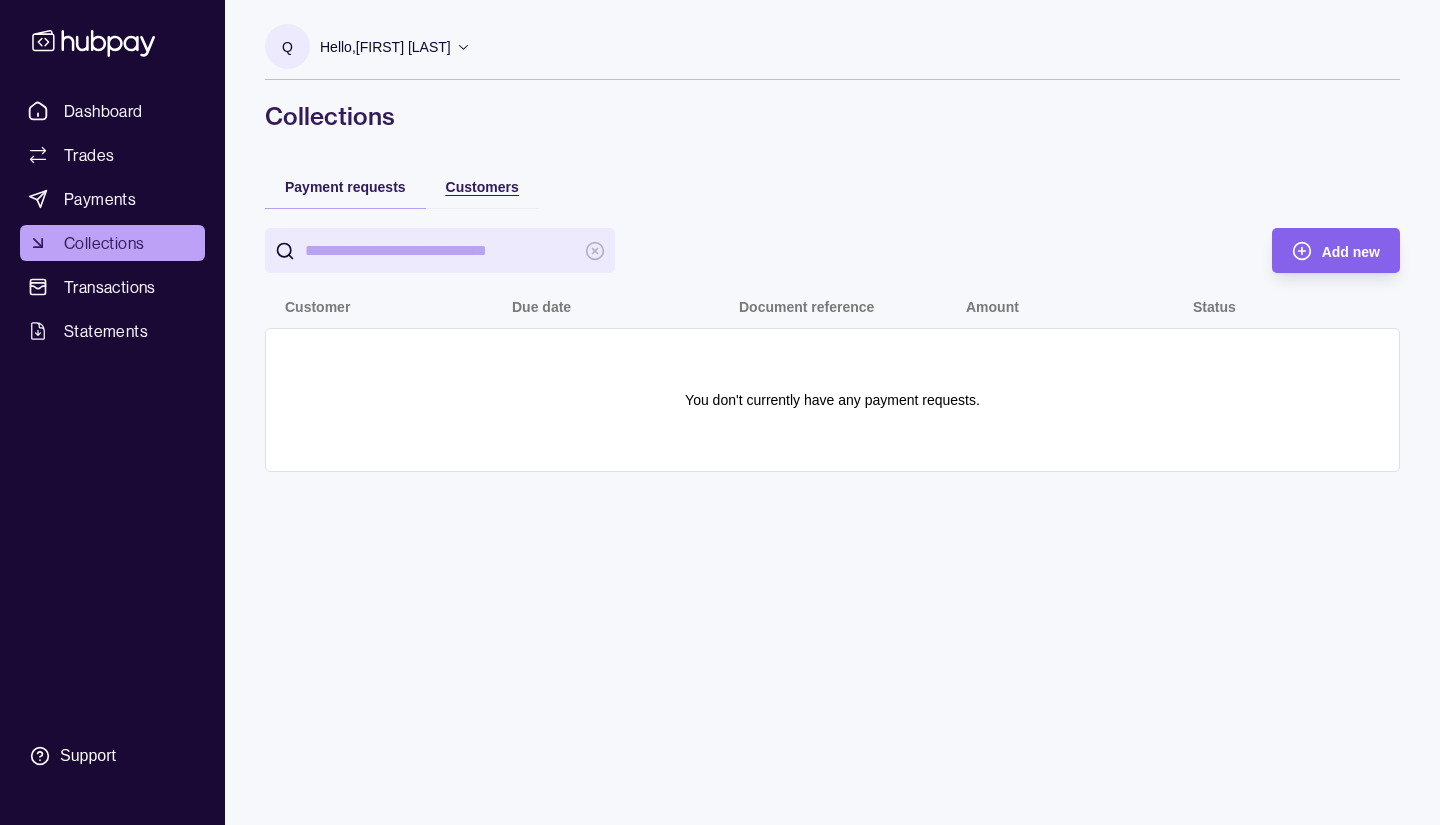 click on "Customers" at bounding box center [482, 187] 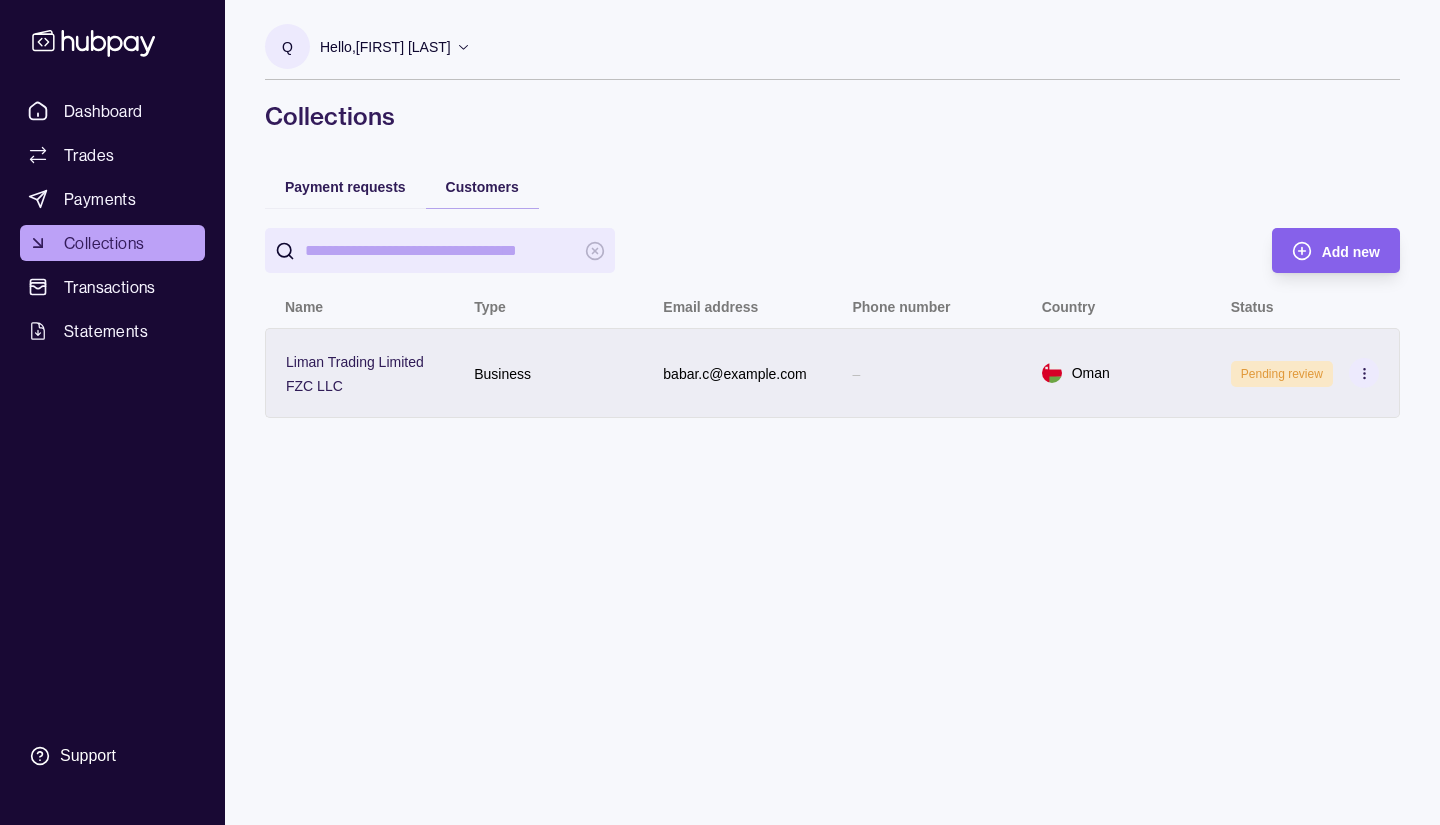 click on "Pending review" at bounding box center [1282, 374] 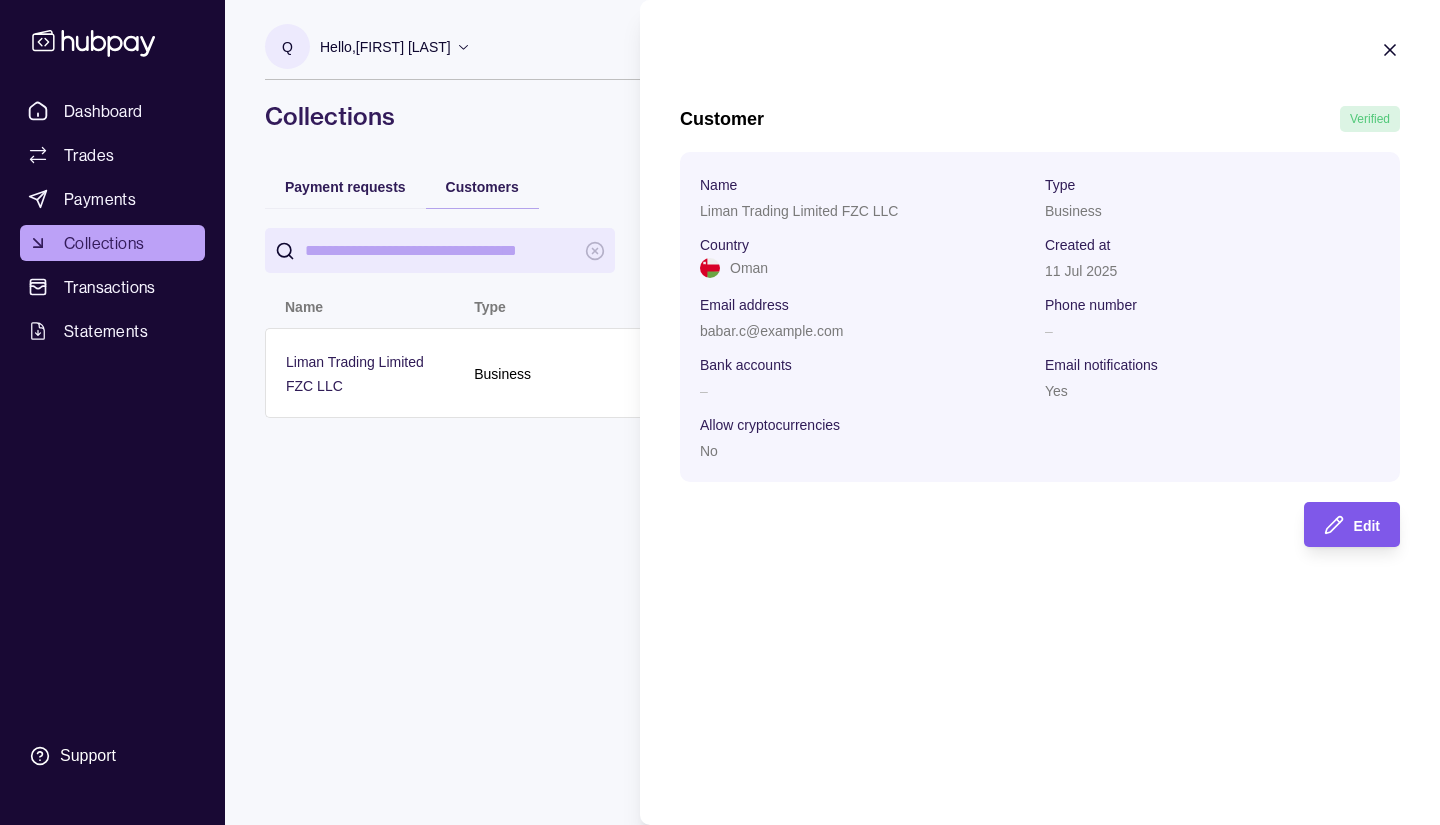 click on "Edit" at bounding box center (1367, 526) 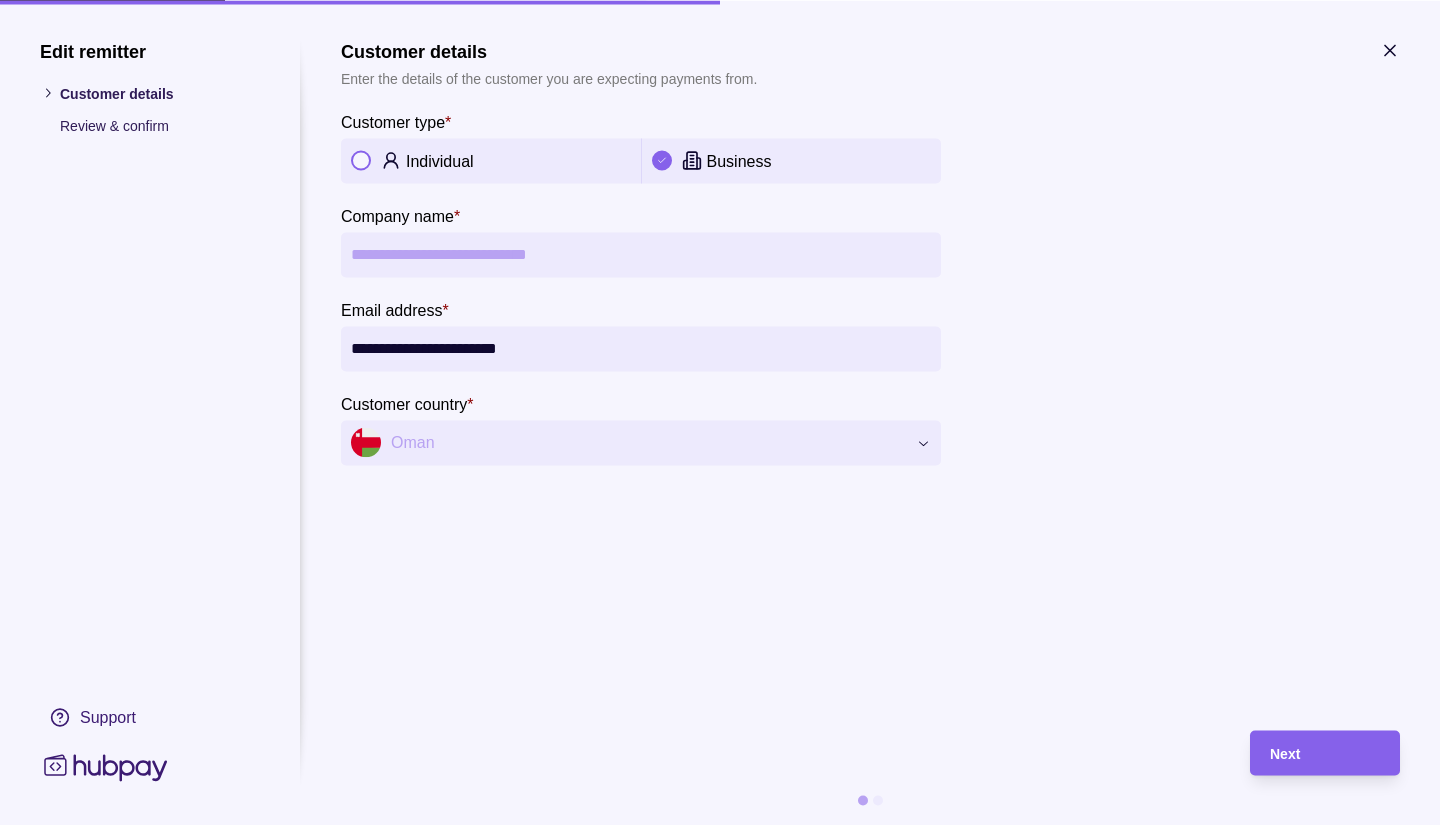 click at bounding box center [1390, 53] 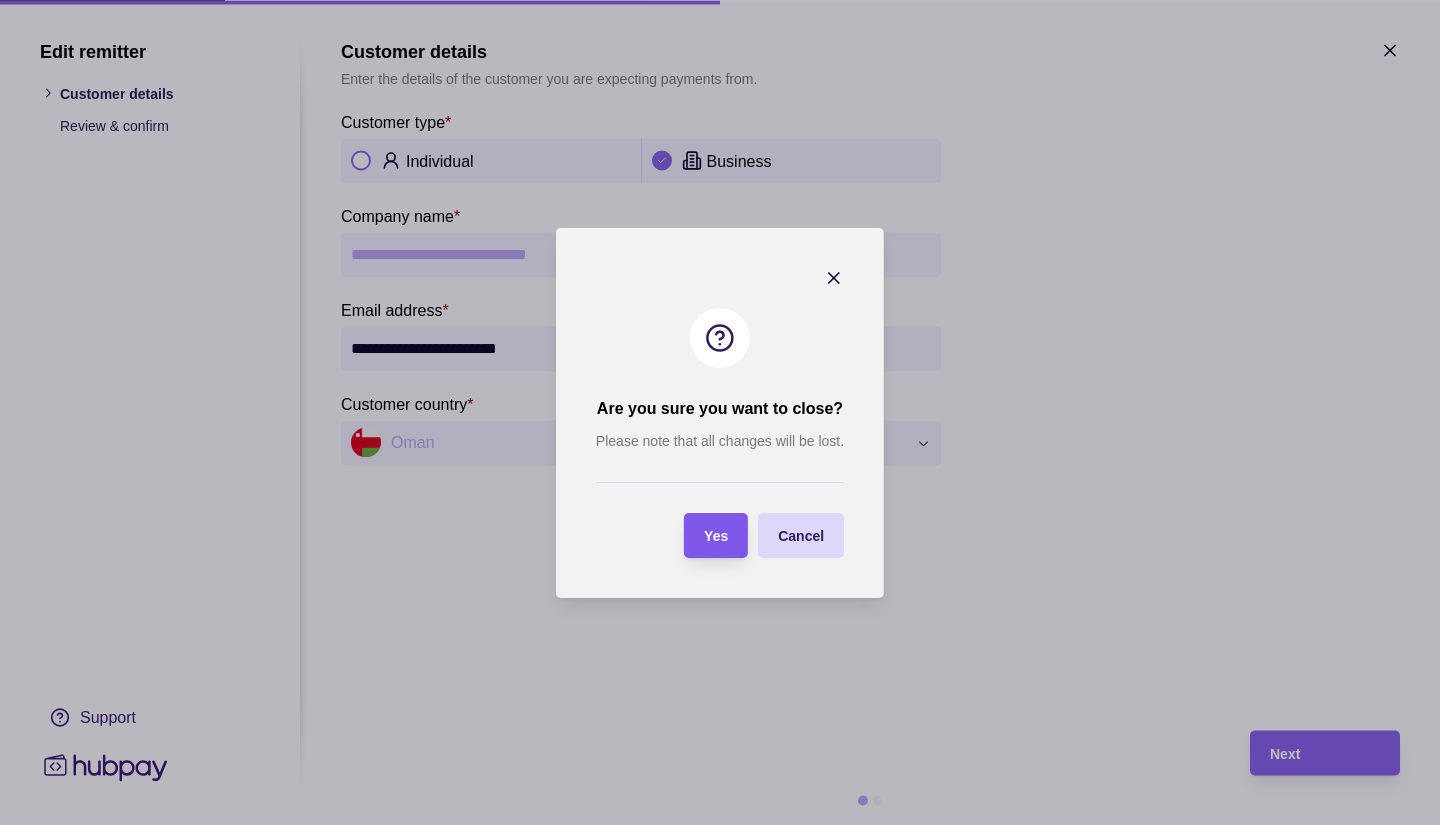click on "Yes" at bounding box center (716, 535) 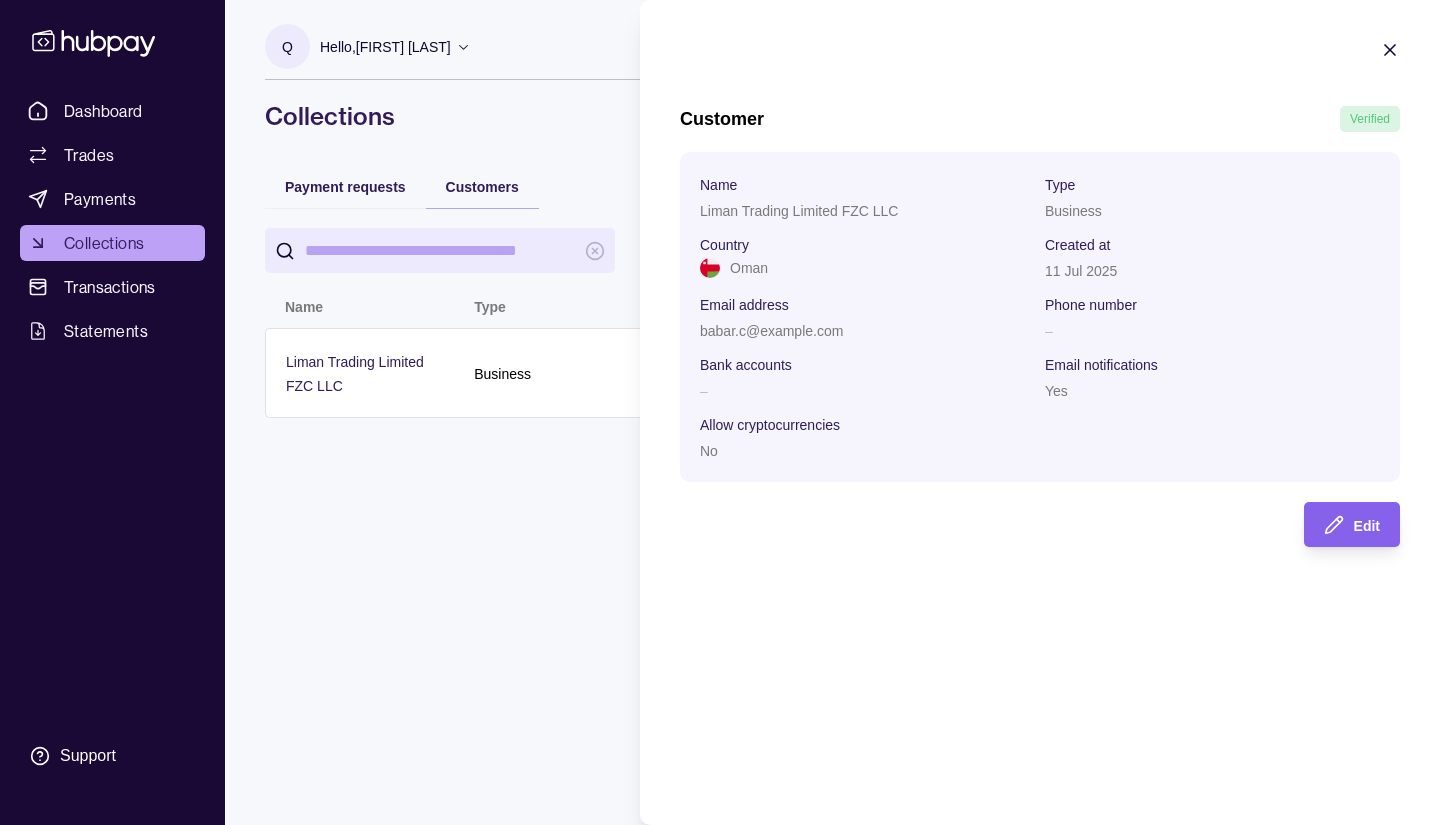 click on "Dashboard Trades Payments Collections Transactions Statements Support Q Hello,   [FIRST] [LAST] Sinogac Middle East FZE Account Terms and conditions Privacy policy Sign out Collections Payment requests Customers Add new Name Type Email address Phone number Country Status Liman Trading Limited FZC LLC Business babar.c@example.com – Oman Pending review Collections | Hubpay Customer Verified Name Liman Trading Limited FZC LLC Type Business Country Oman Created at 11 Jul 2025 Email address babar.c@example.com Phone number – Bank accounts – Email notifications Yes Allow cryptocurrencies No Edit" at bounding box center [720, 412] 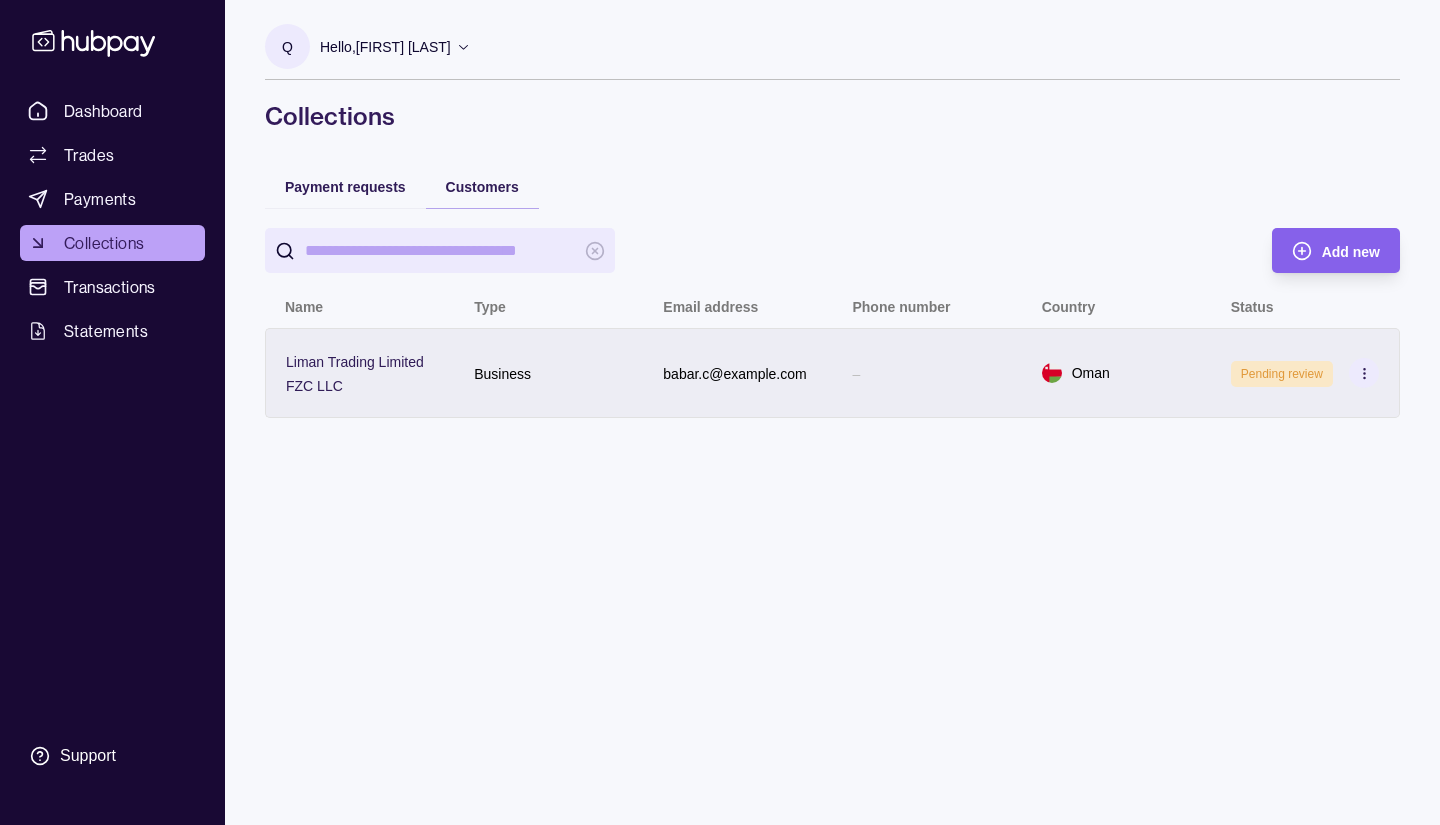 click 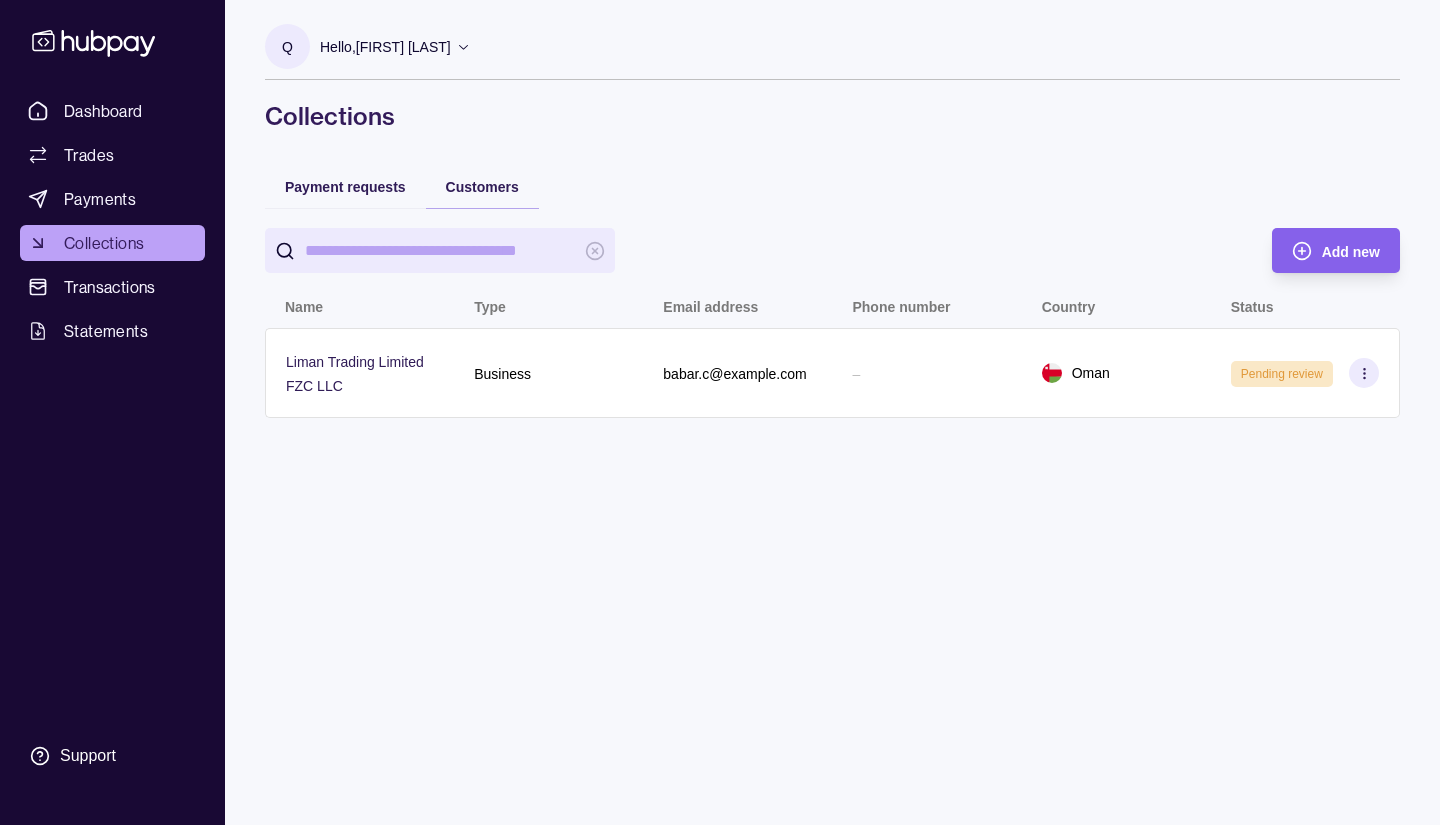 click on "Dashboard Trades Payments Collections Transactions Statements Support Q Hello,   [FIRST] [LAST] Sinogac Middle East FZE Account Terms and conditions Privacy policy Sign out Collections Payment requests Customers Add new Name Type Email address Phone number Country Status Liman Trading Limited FZC LLC Business babar.c@example.com – Oman Pending review Collections | Hubpay" at bounding box center [720, 412] 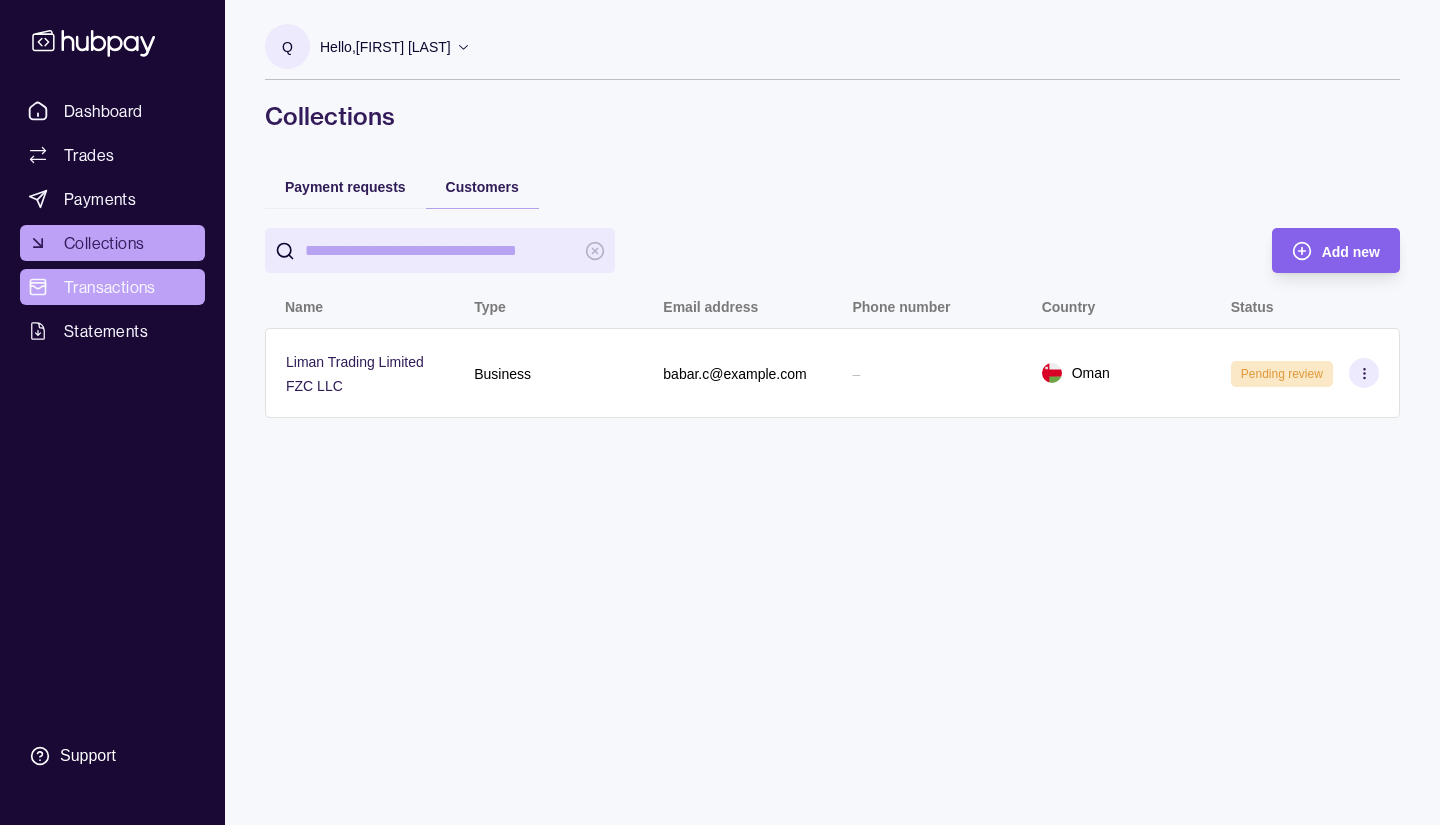 click on "Transactions" at bounding box center (110, 287) 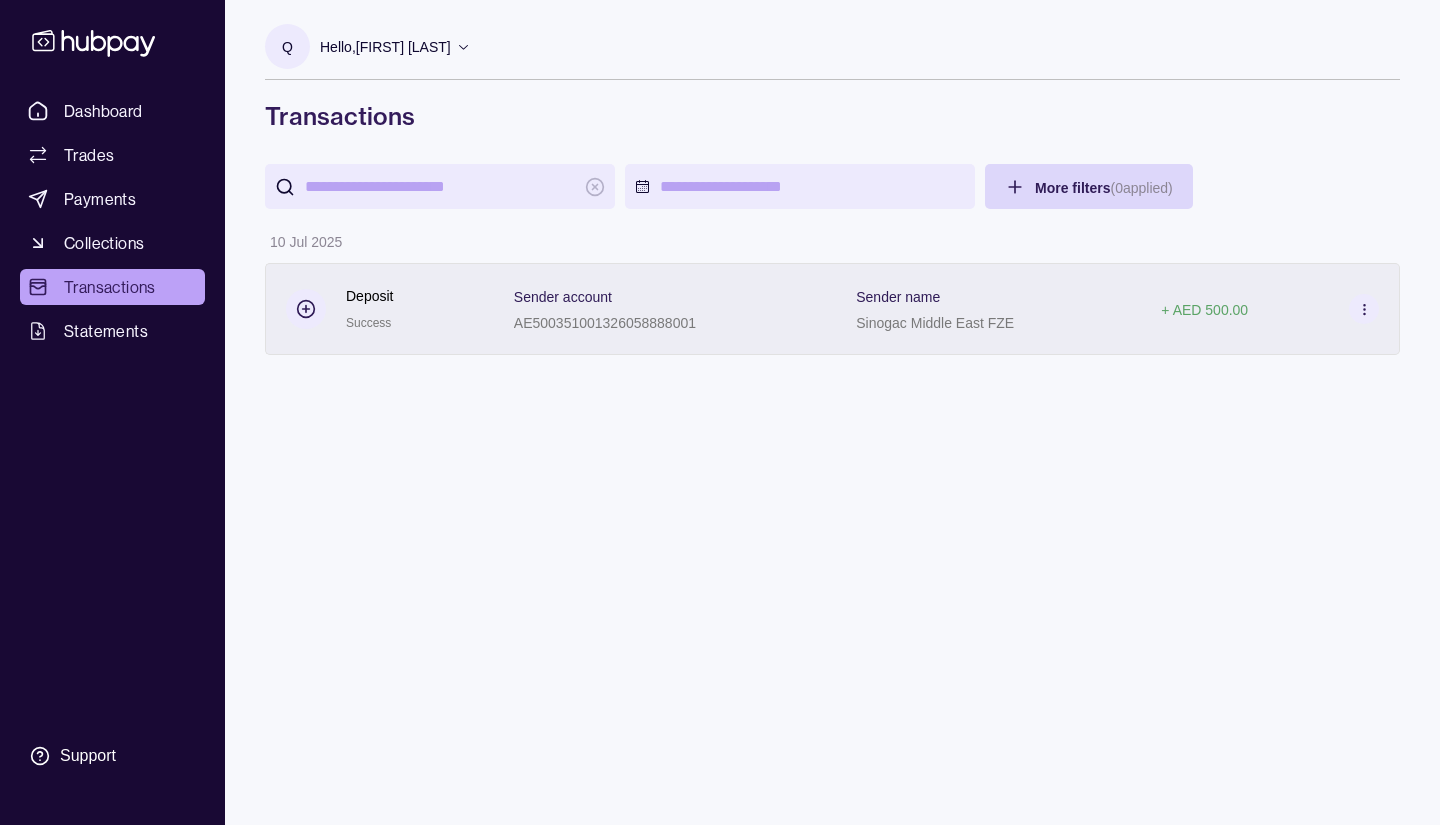 click on "Sender account AE500351001326058888001" at bounding box center [665, 309] 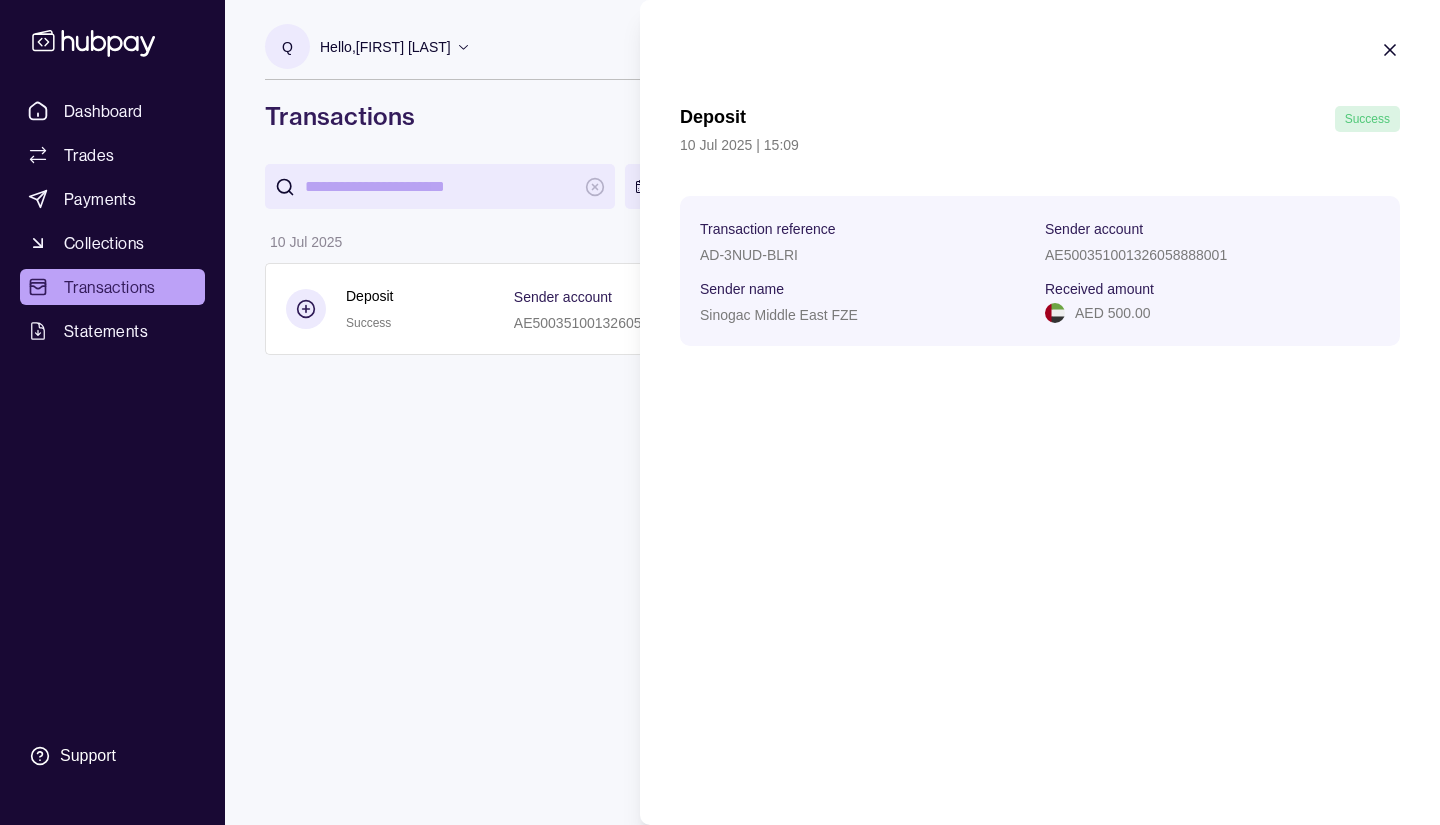 click on "Dashboard Trades Payments Collections Transactions Statements Support Q Hello,   [FIRST] [LAST] Sinogac Middle East FZE Account Terms and conditions Privacy policy Sign out Transactions More filters  ( 0  applied) Details Amount 10 Jul 2025 Deposit Success Sender account AE500351001326058888001 Sender name Sinogac Middle East FZE +   AED 500.00 Transactions | Hubpay Deposit Success 10 Jul 2025 | 15:09 Transaction reference AD-3NUD-BLRI Sender account AE500351001326058888001 Sender name Sinogac Middle East FZE Received amount AED 500.00" at bounding box center [720, 412] 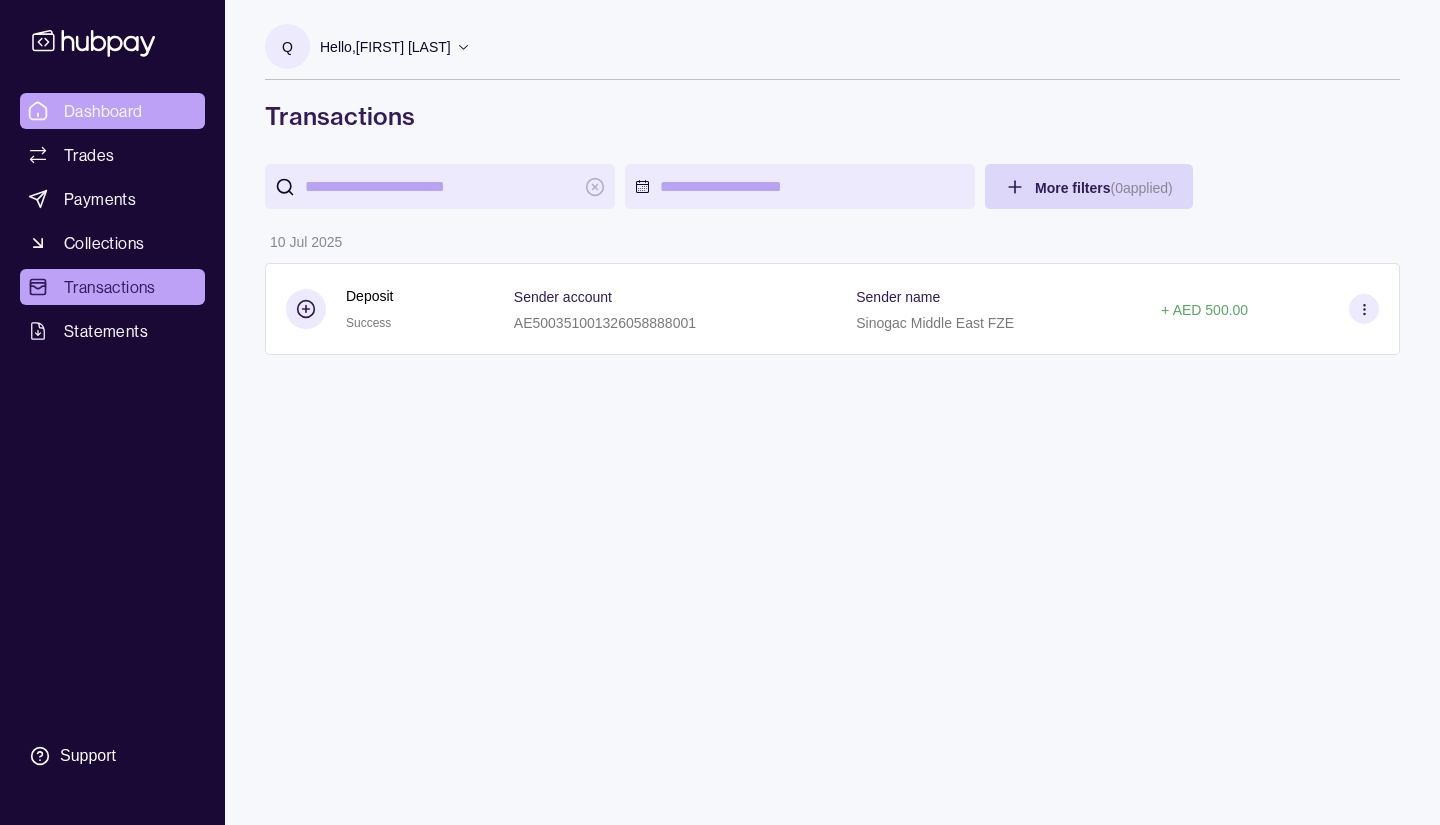 click on "Dashboard" at bounding box center (103, 111) 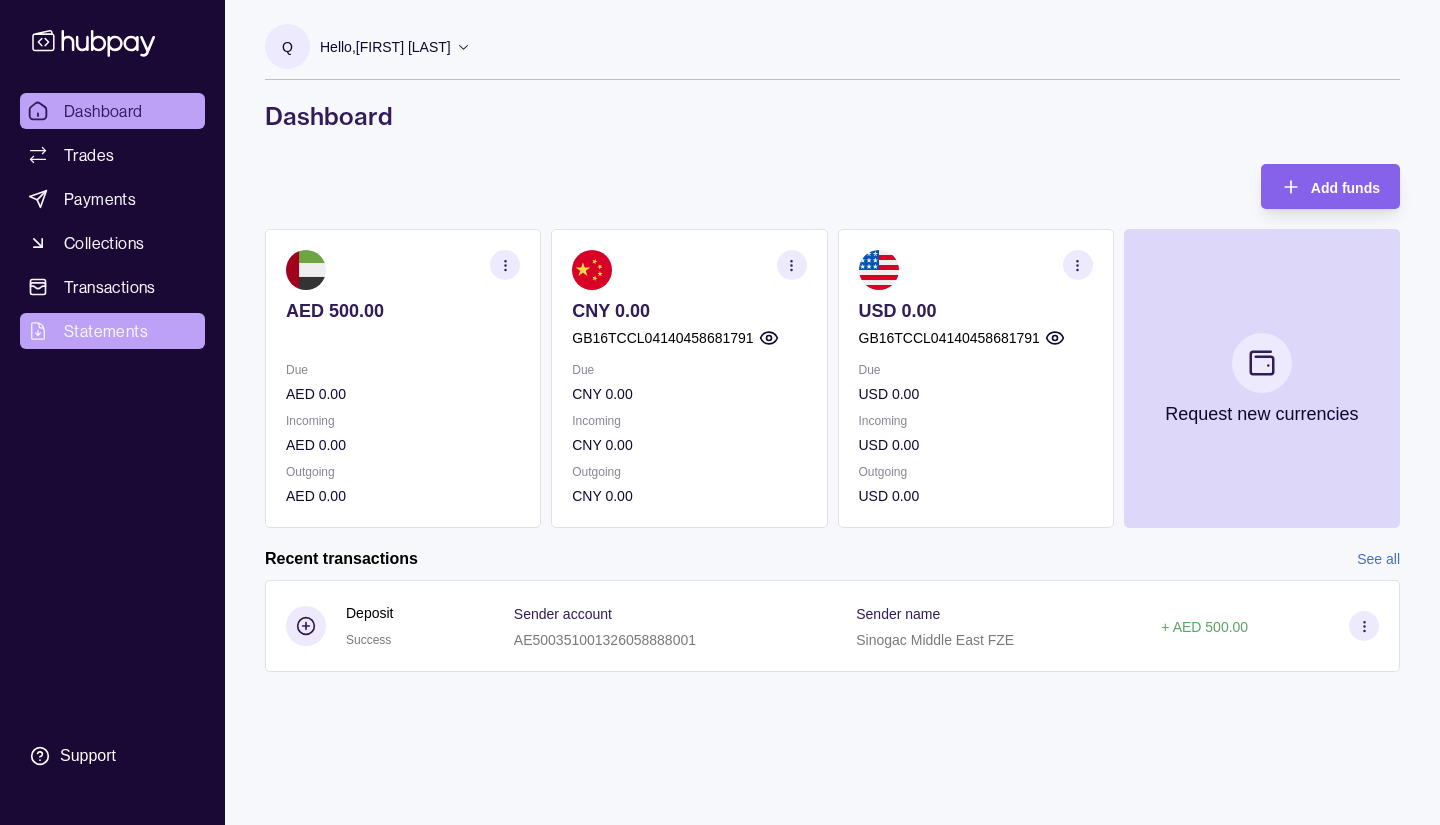 click on "Statements" at bounding box center [112, 331] 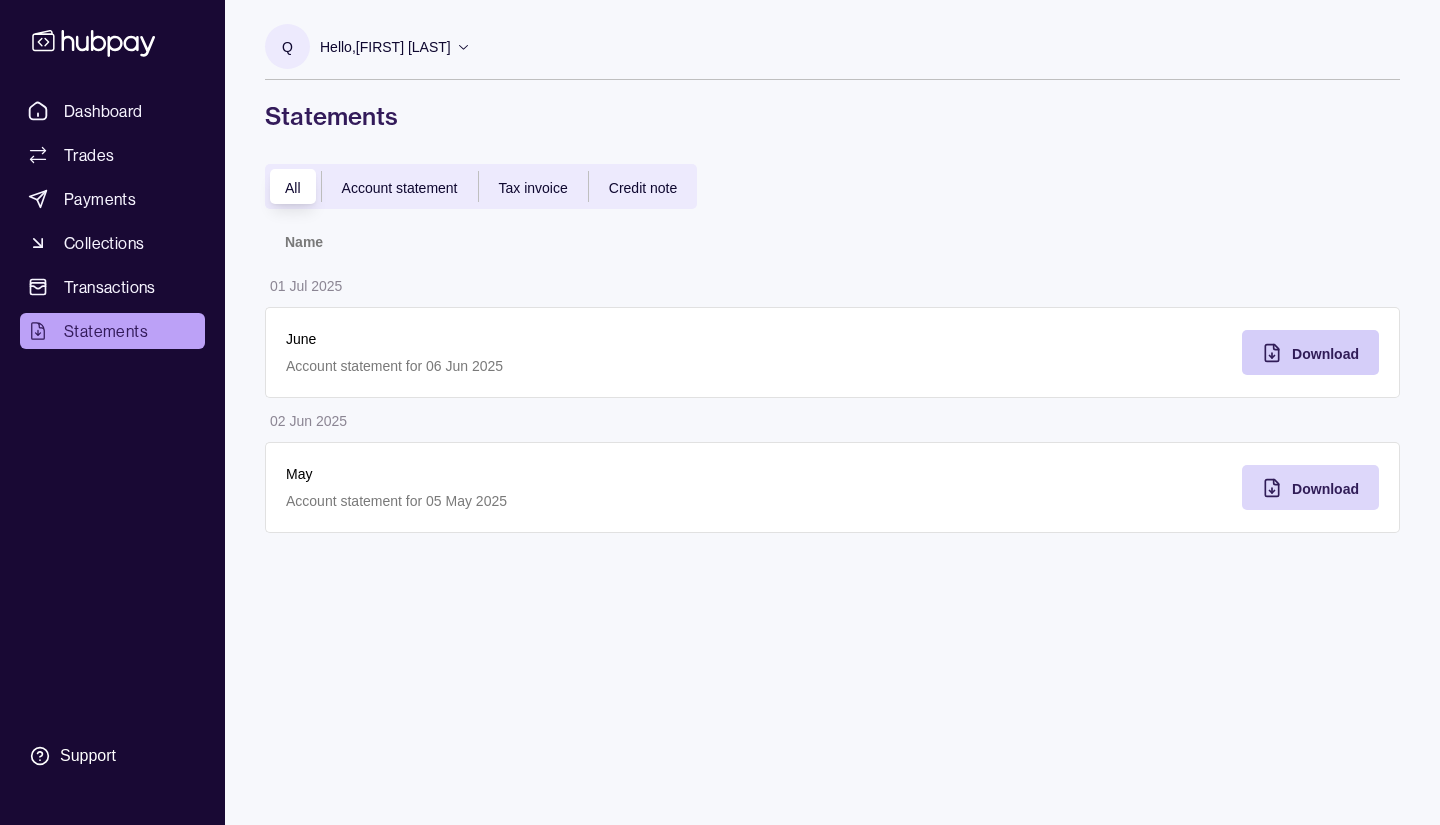 click 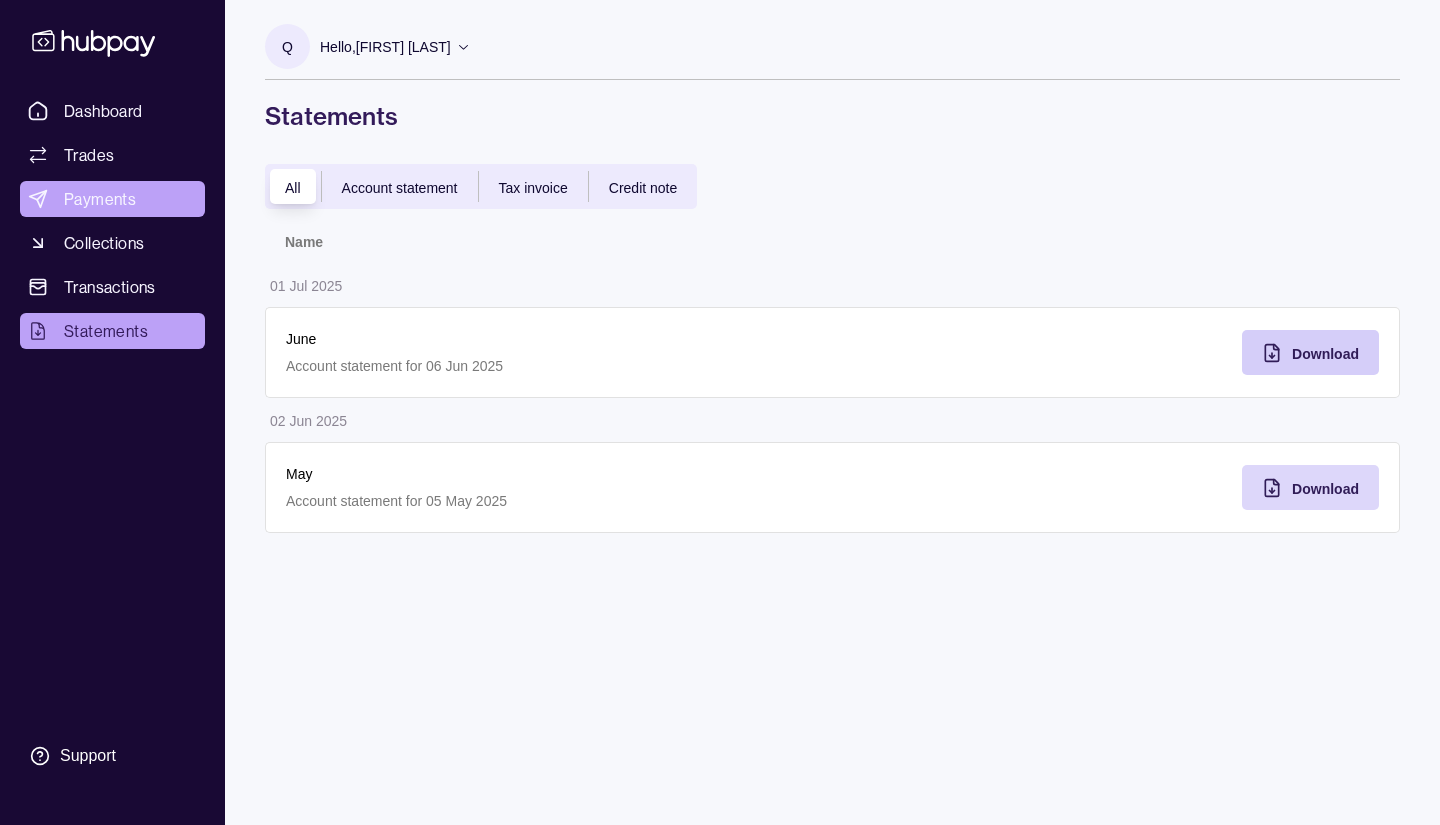 click on "Payments" at bounding box center (100, 199) 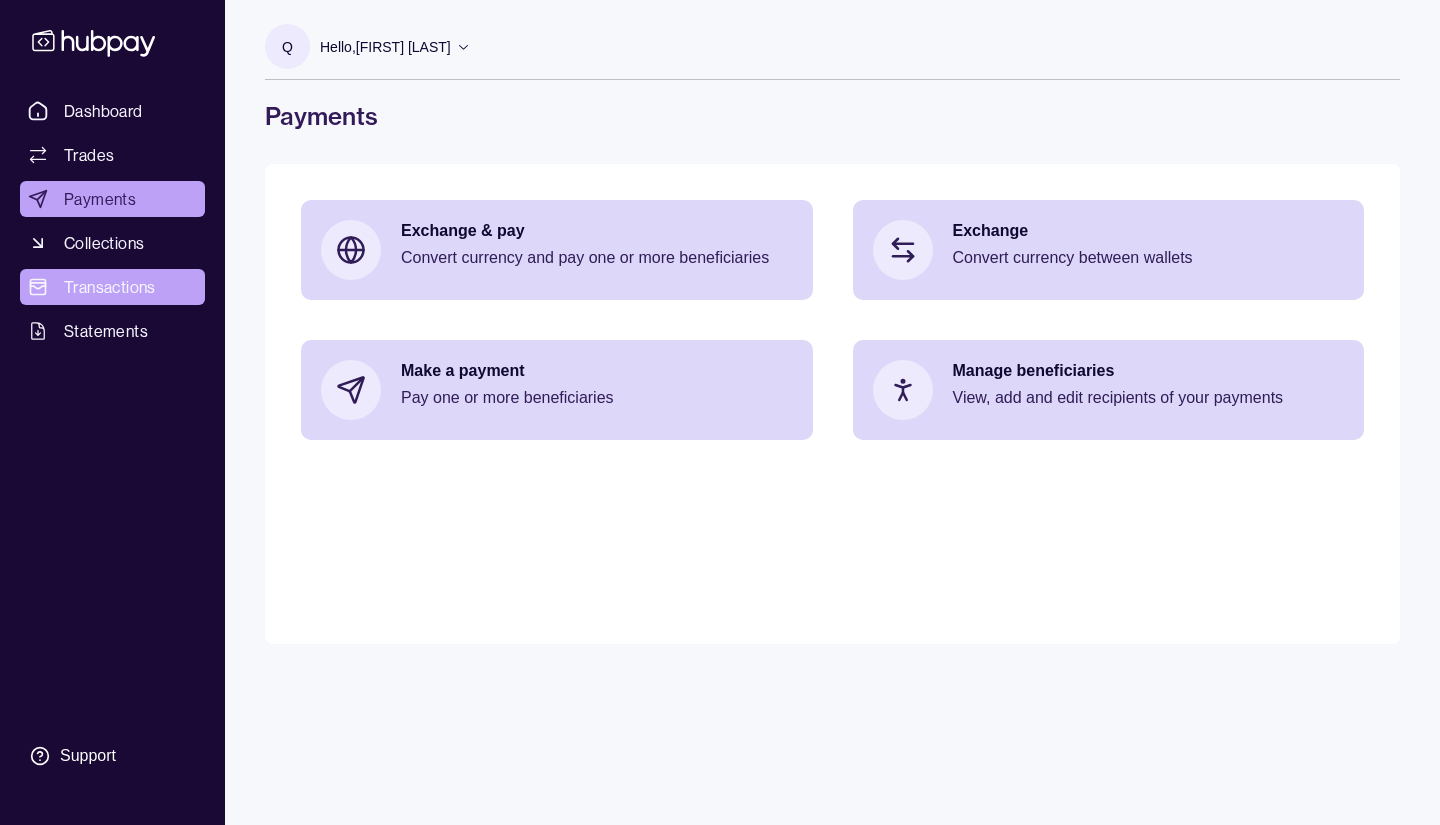 click on "Transactions" at bounding box center (110, 287) 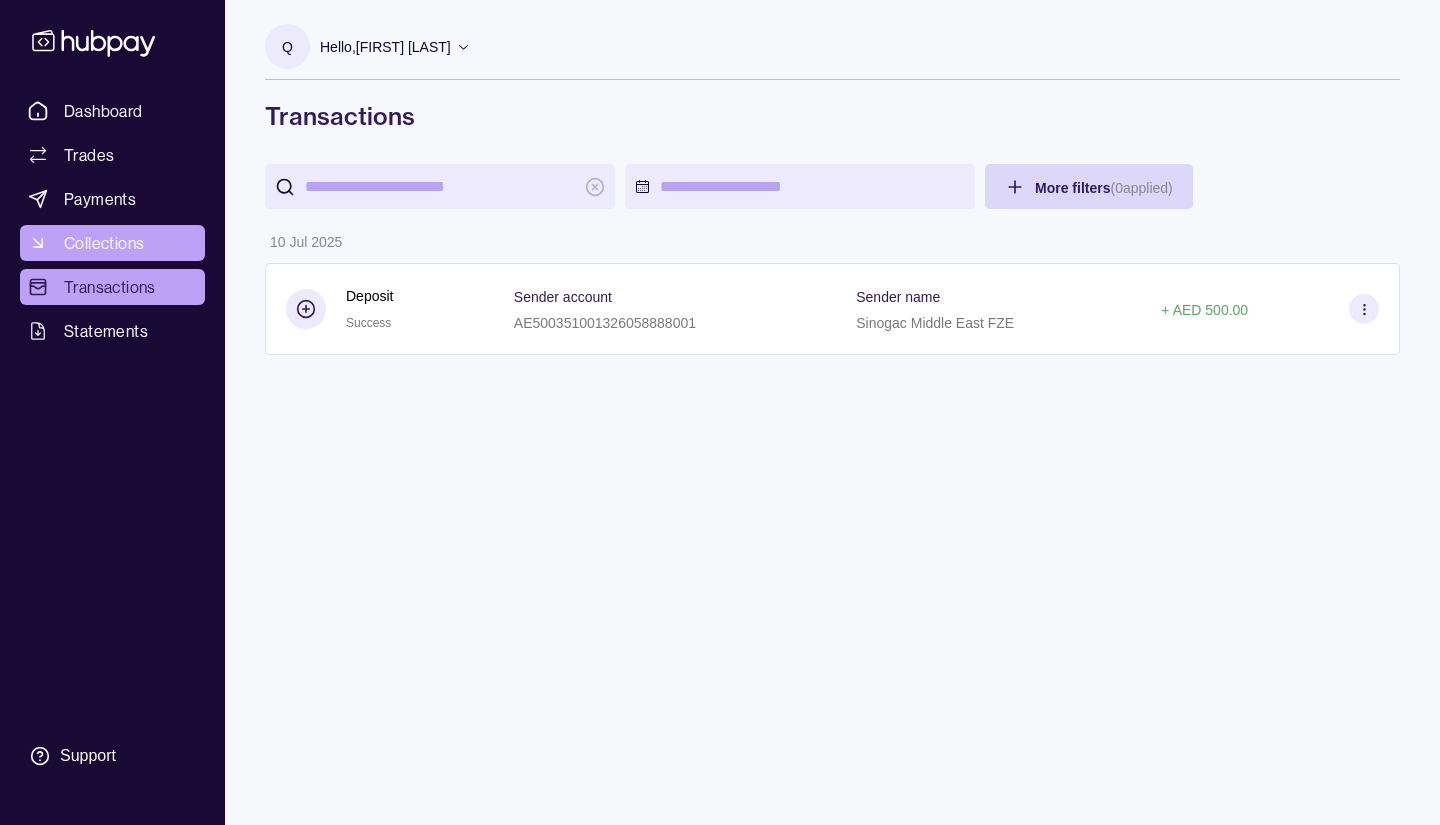 click on "Collections" at bounding box center [104, 243] 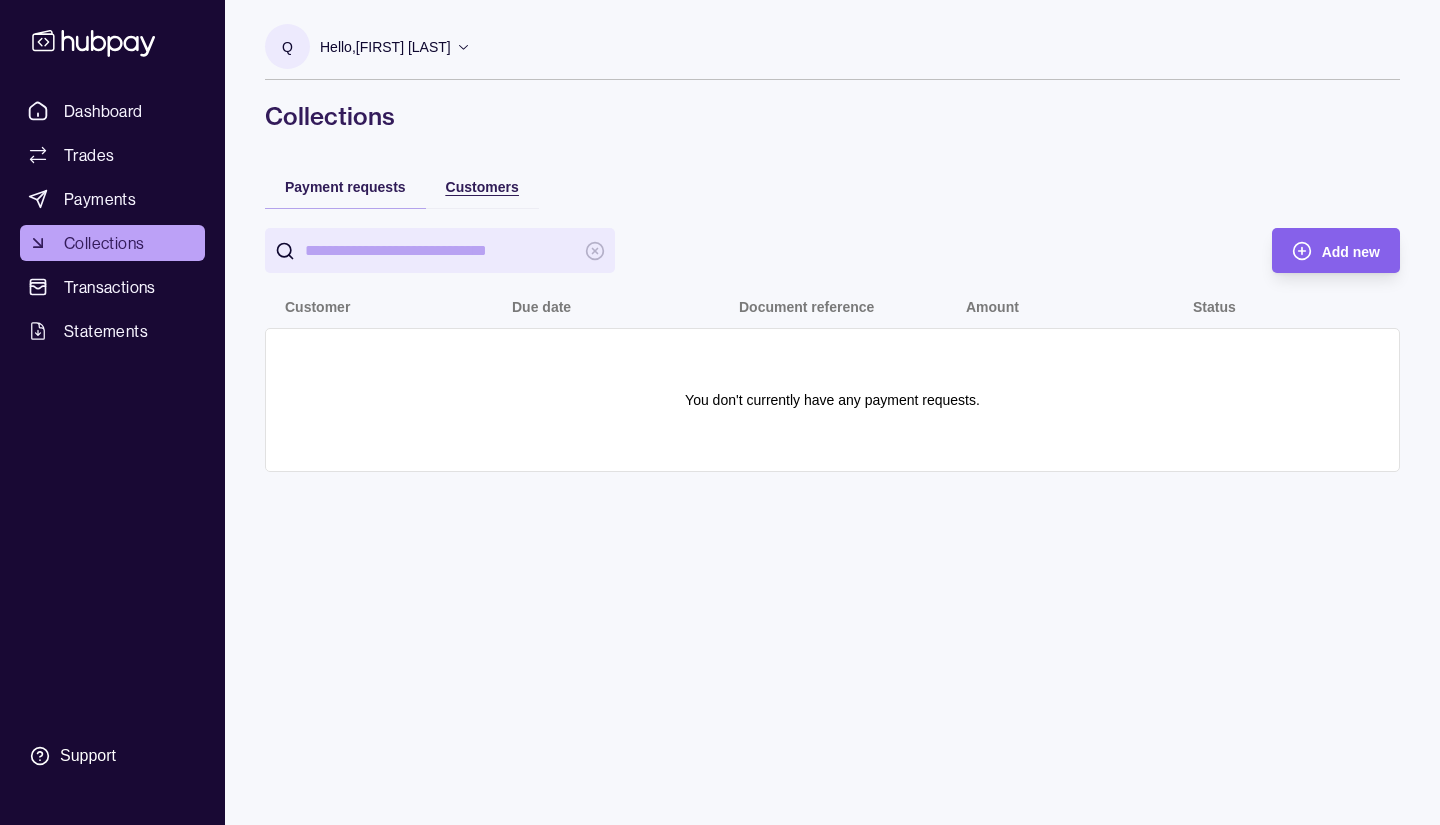 click on "Customers" at bounding box center (482, 187) 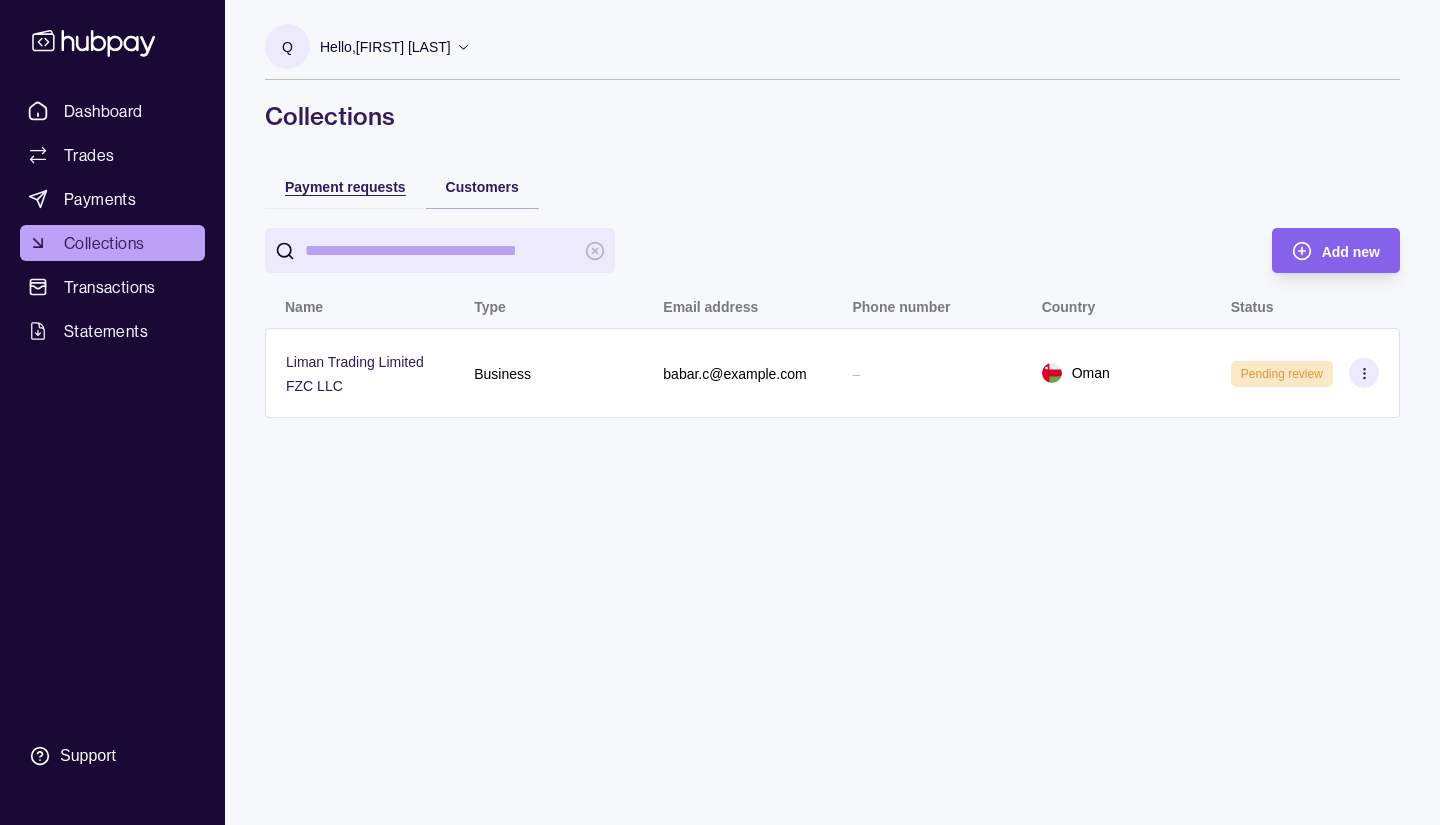 click on "Payment requests" at bounding box center [345, 187] 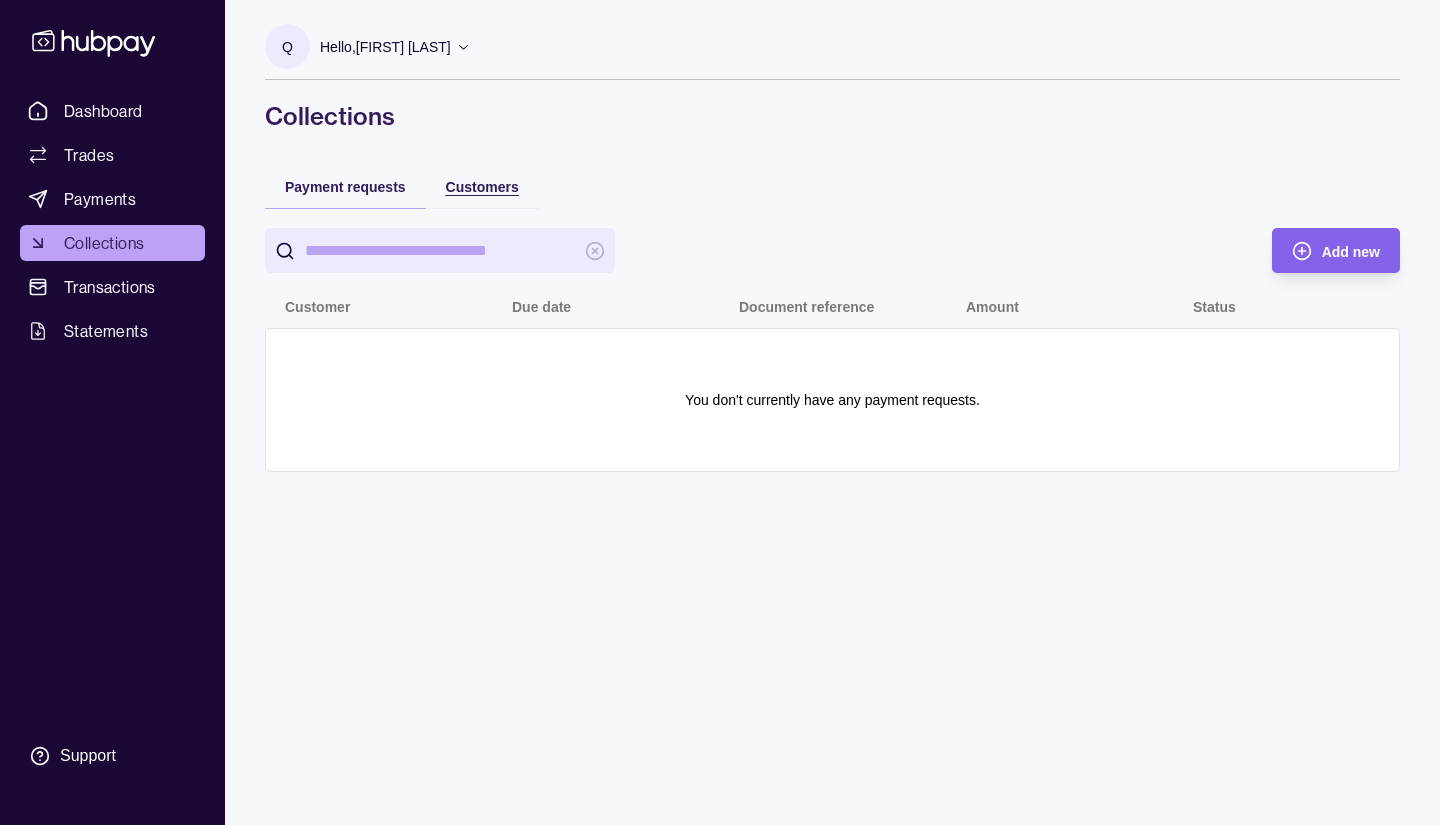 click on "Customers" at bounding box center (482, 186) 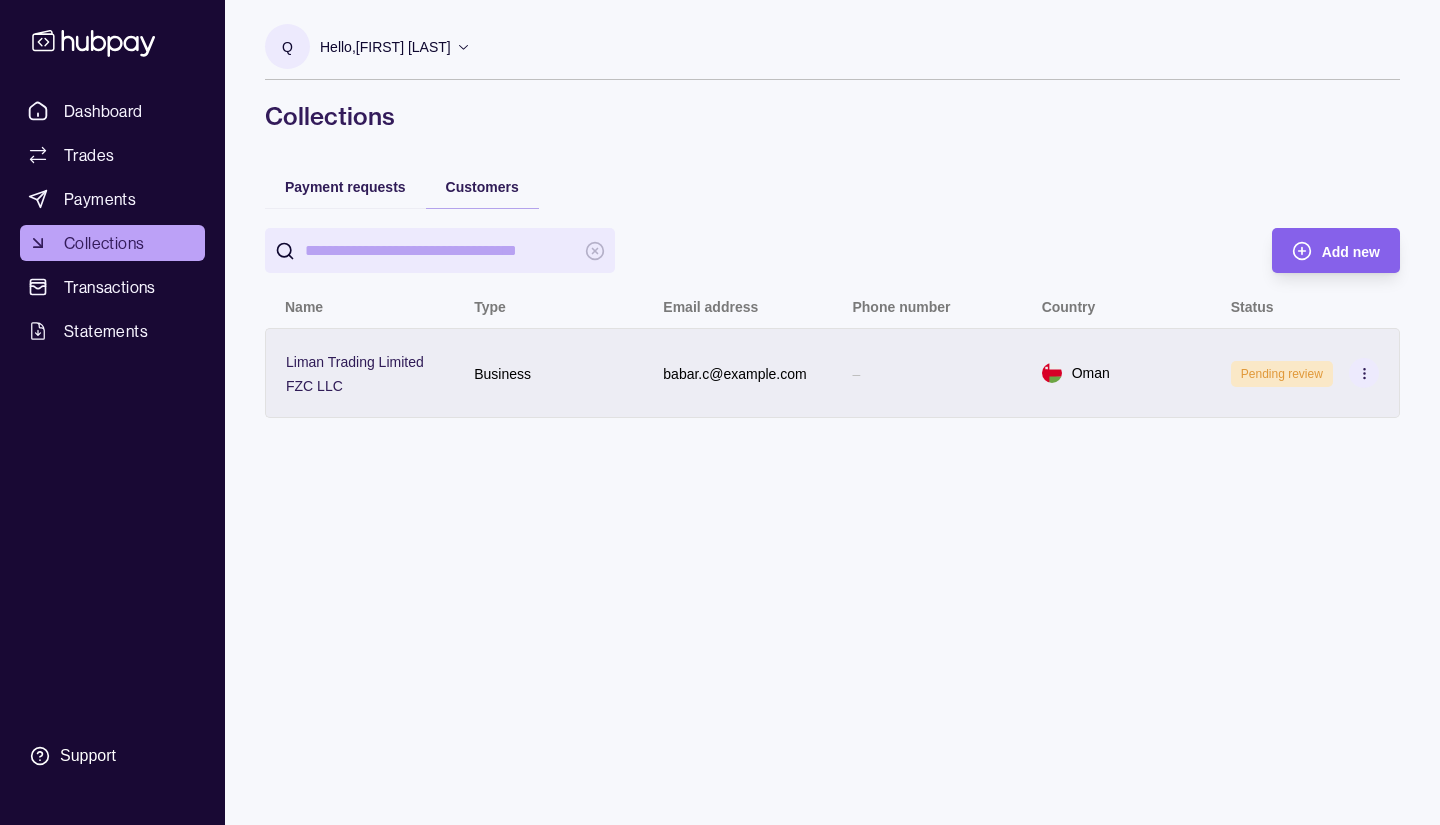 click 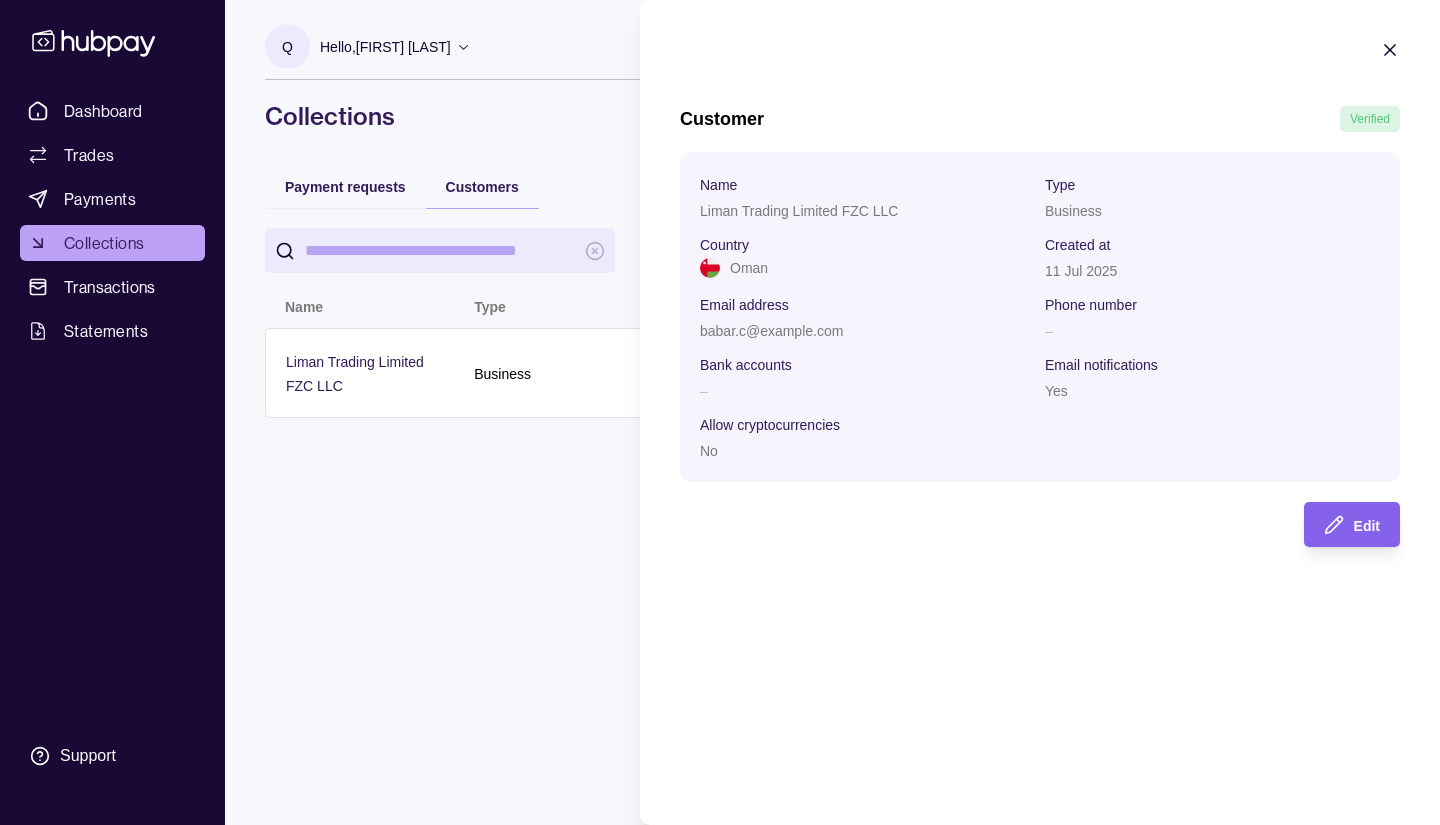 click 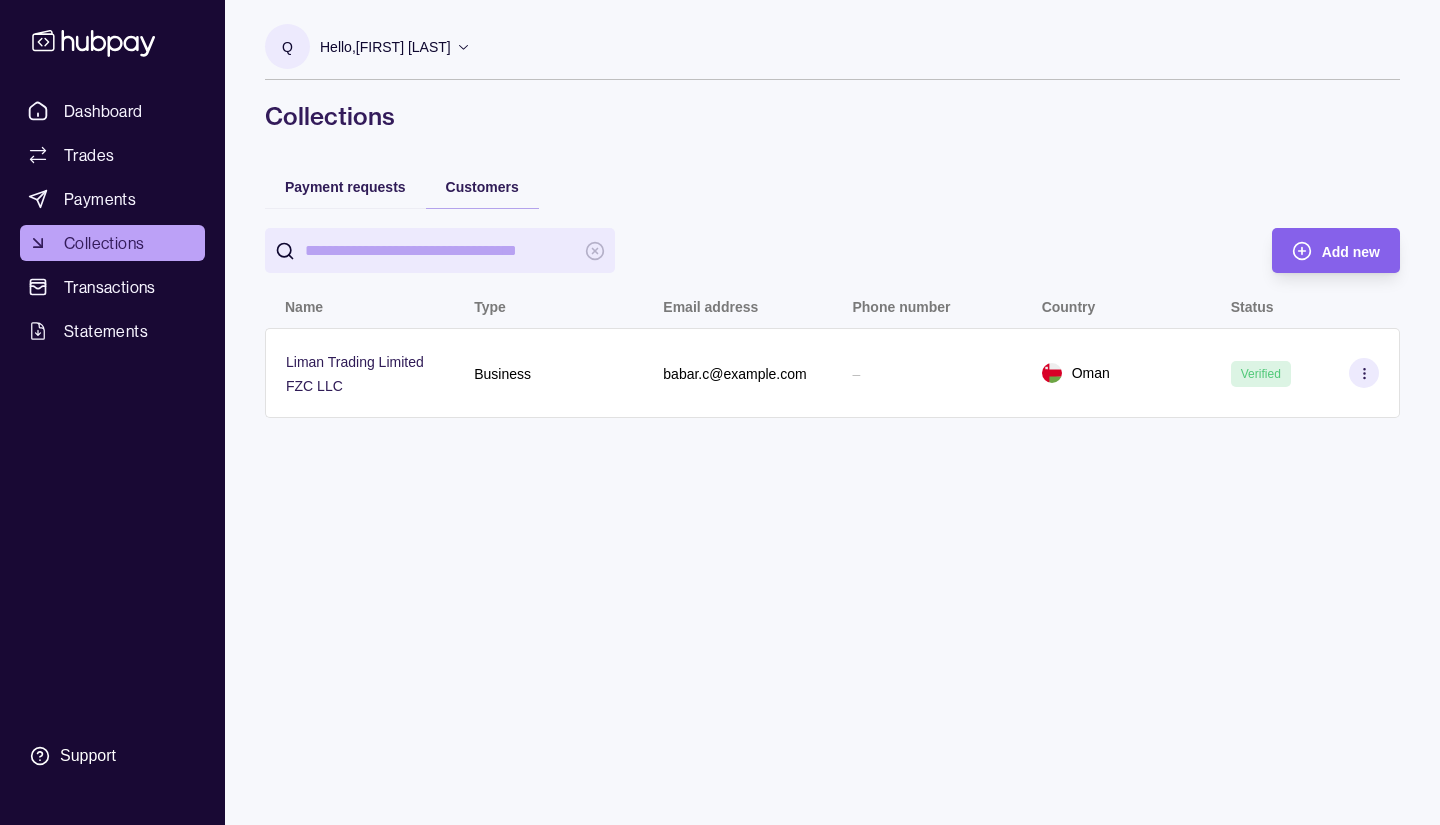 click on "Collections" at bounding box center (104, 243) 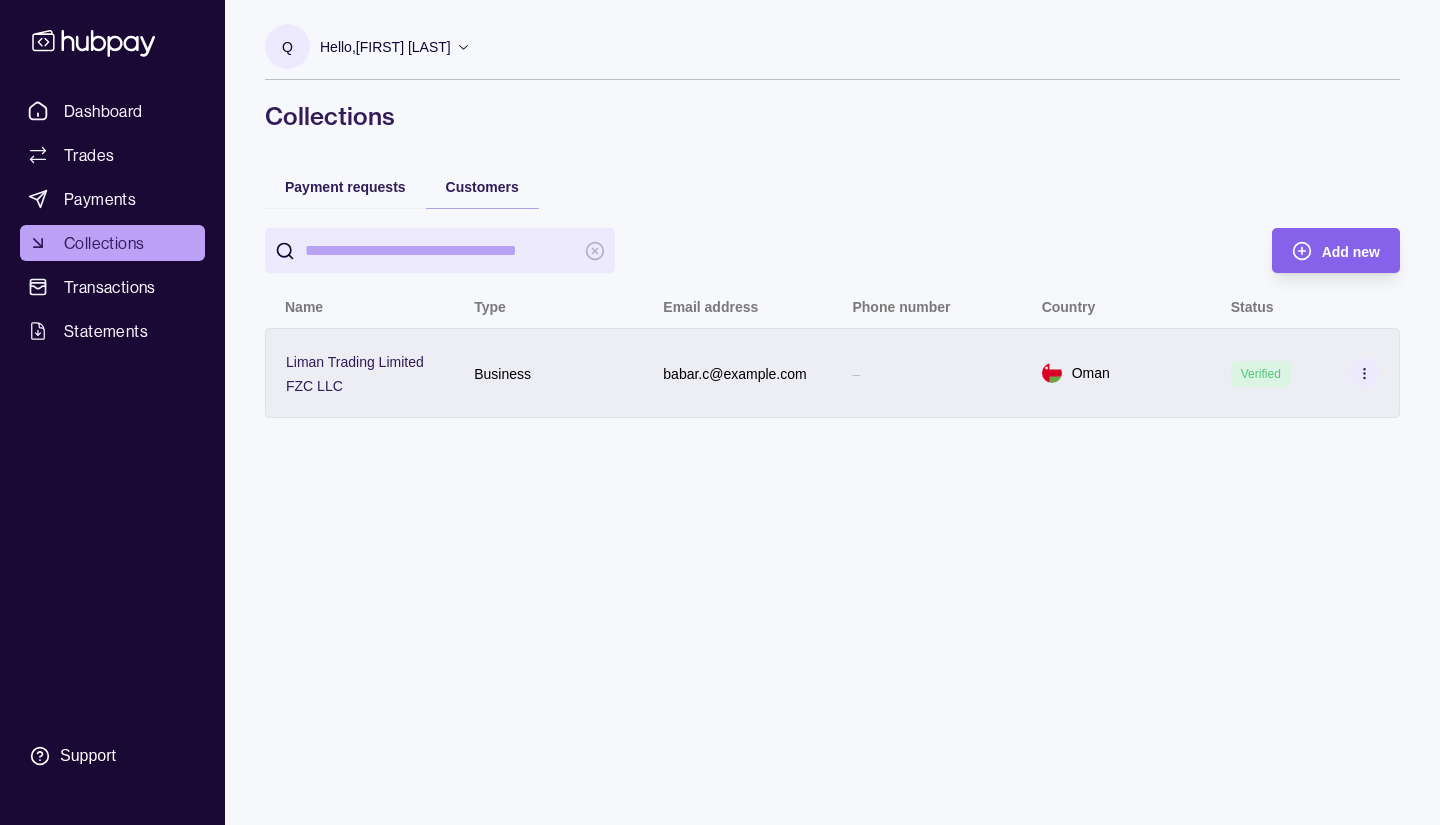 click 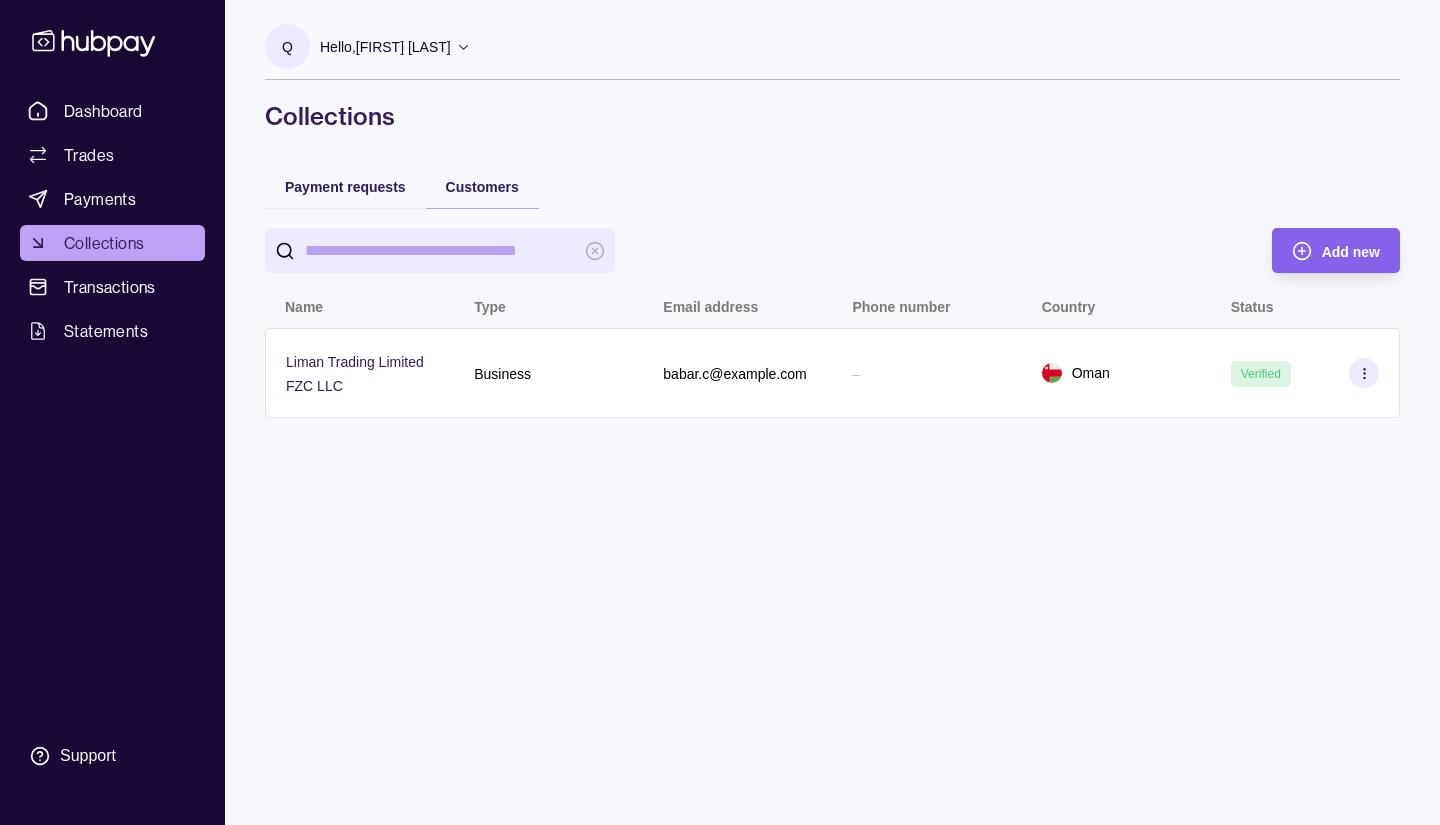 click on "Dashboard Trades Payments Collections Transactions Statements Support Q Hello,   [FIRST] [LAST] Sinogac Middle East FZE Account Terms and conditions Privacy policy Sign out Collections Payment requests Customers Add new Name Type Email address Phone number Country Status Liman Trading Limited FZC LLC Business babar.c@example.com – Oman Verified Collections | Hubpay" at bounding box center (720, 412) 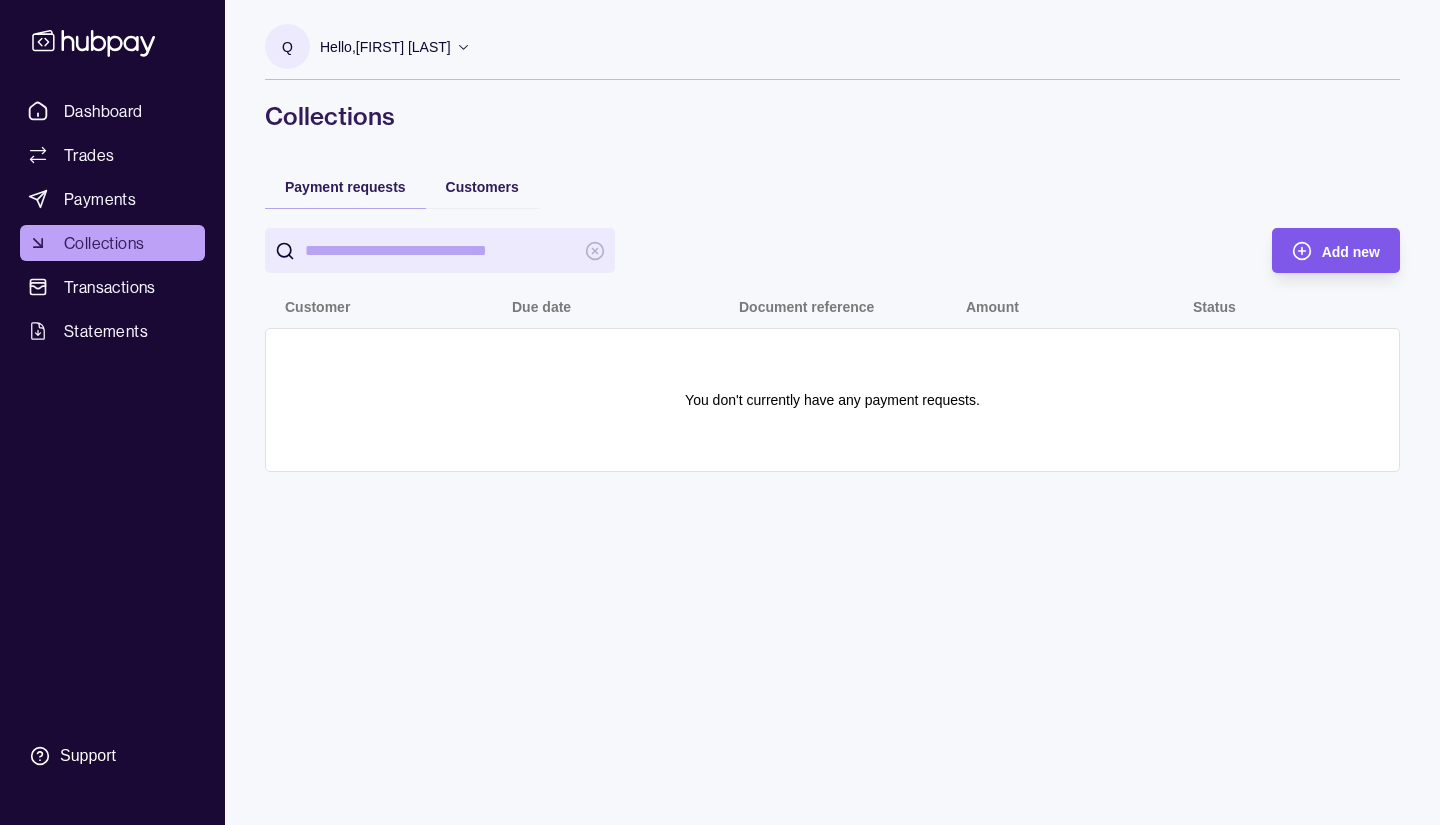 click on "Add new" at bounding box center (1351, 252) 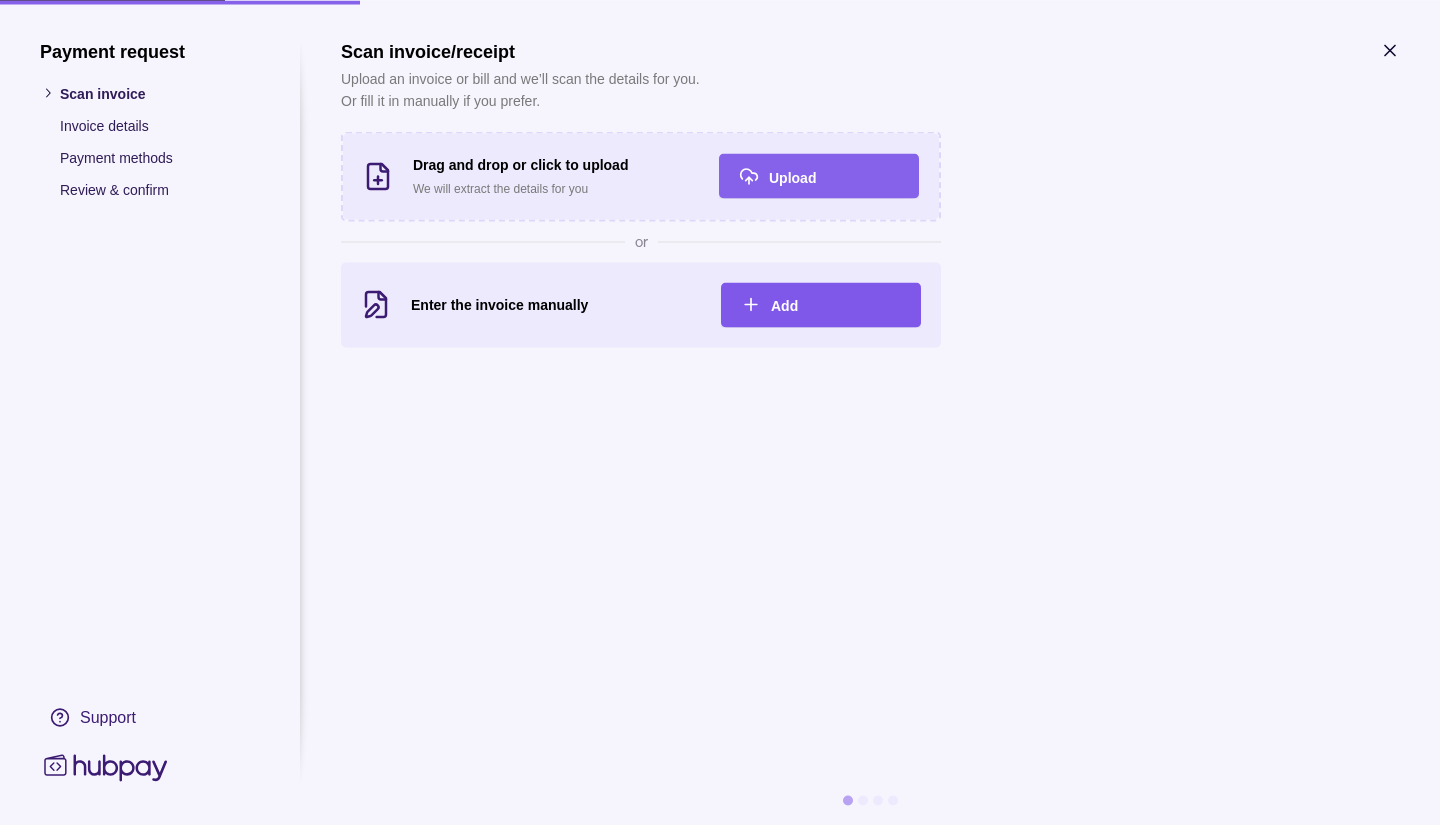 click on "Add" at bounding box center [836, 305] 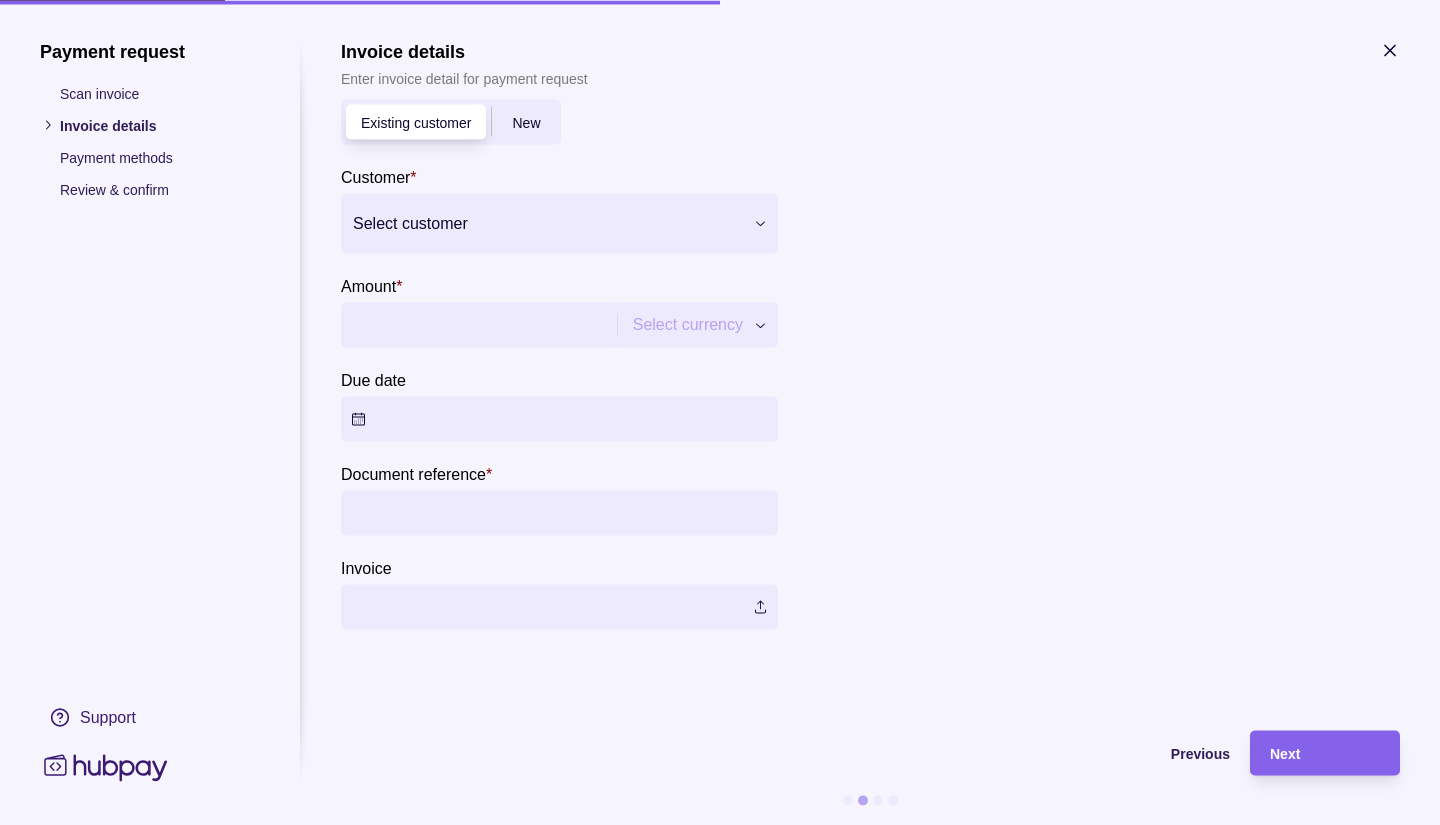 click at bounding box center [547, 223] 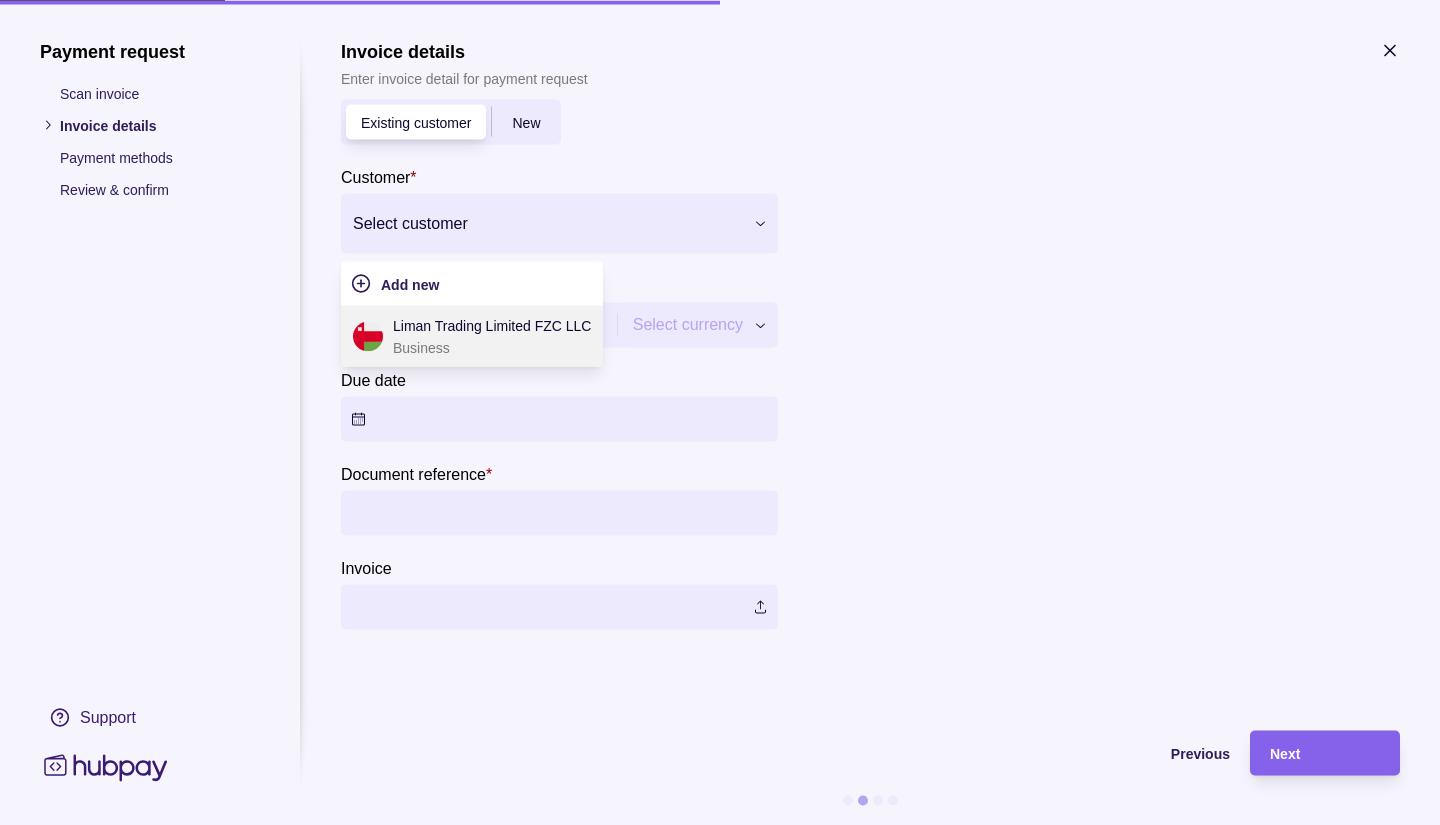 click on "Liman Trading Limited FZC LLC" at bounding box center (492, 325) 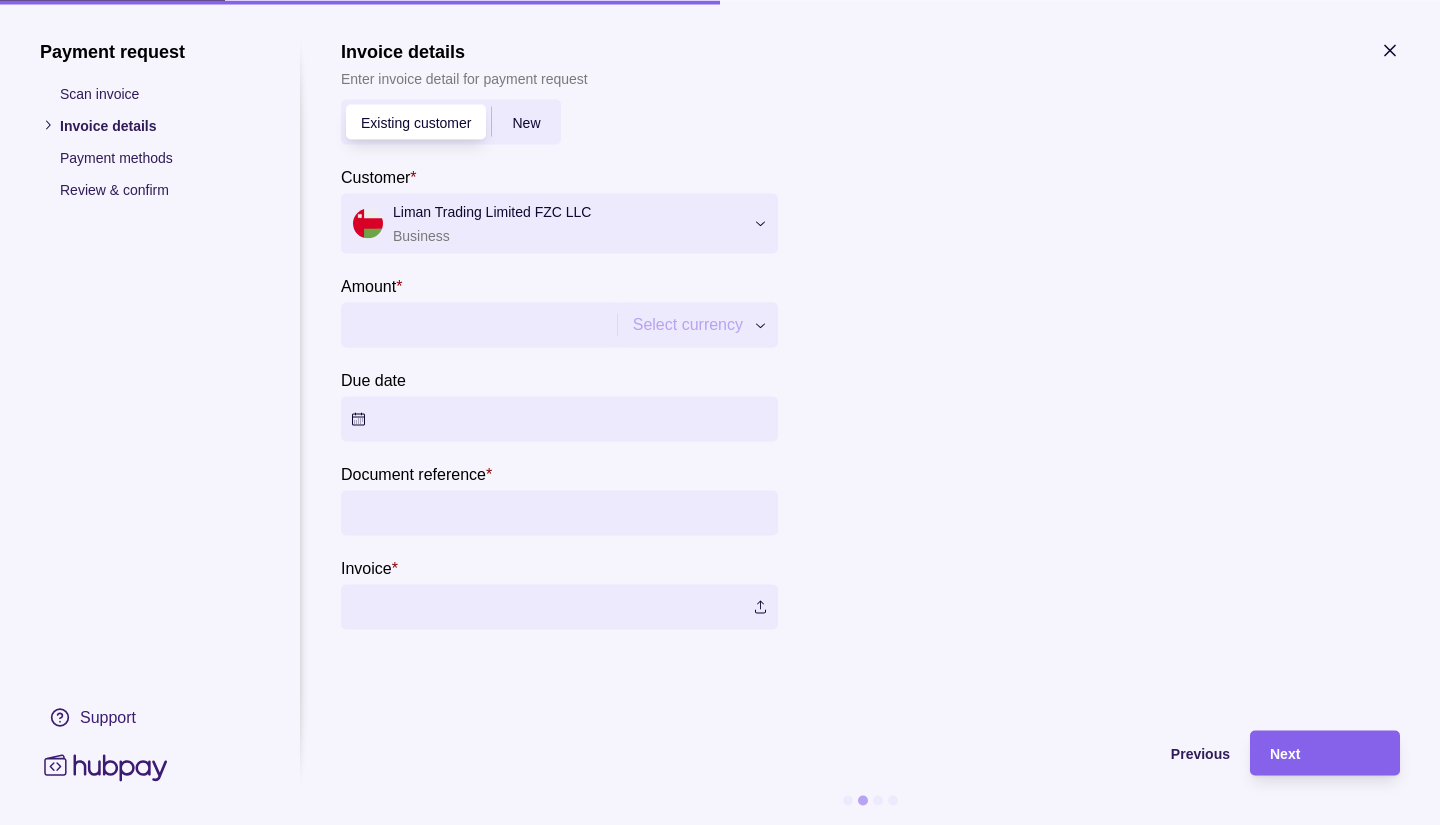 click on "Dashboard Trades Payments Collections Transactions Statements Support Q Hello,   [FIRST] [LAST] Sinogac Middle East FZE Account Terms and conditions Privacy policy Sign out Collections Payment requests Customers Add new Customer Due date Document reference Amount Status You don't currently have any payment requests. Collections | Hubpay Payment request Scan invoice Invoice details Payment methods Review & confirm Support Invoice details Enter invoice detail for payment request Existing customer New Customer  * Liman Trading Limited FZC LLC Business Amount  * Select currency *** *** Due date Document reference  * Invoice  * Previous Next" at bounding box center [720, 412] 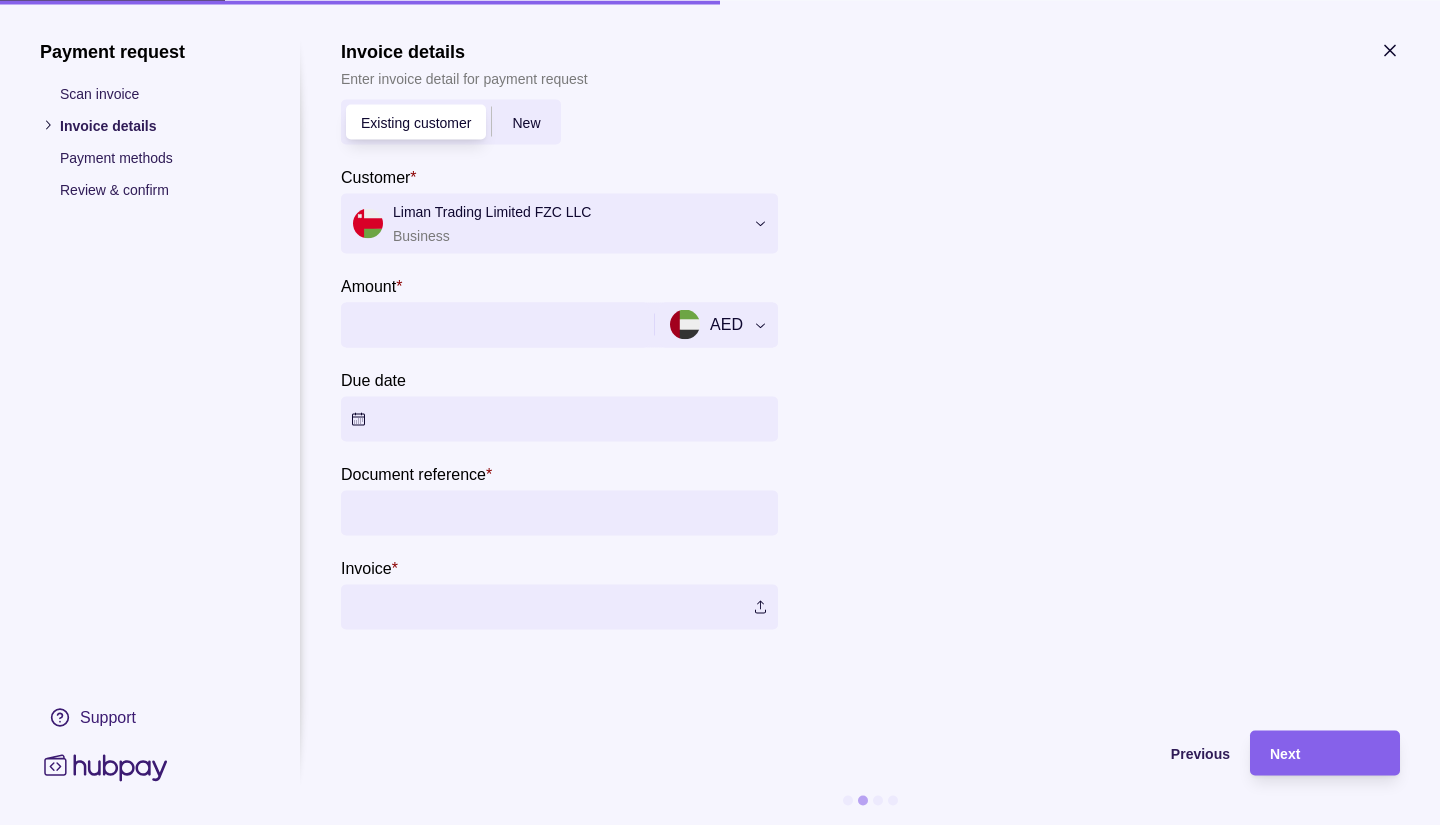 click on "Due date" at bounding box center (559, 418) 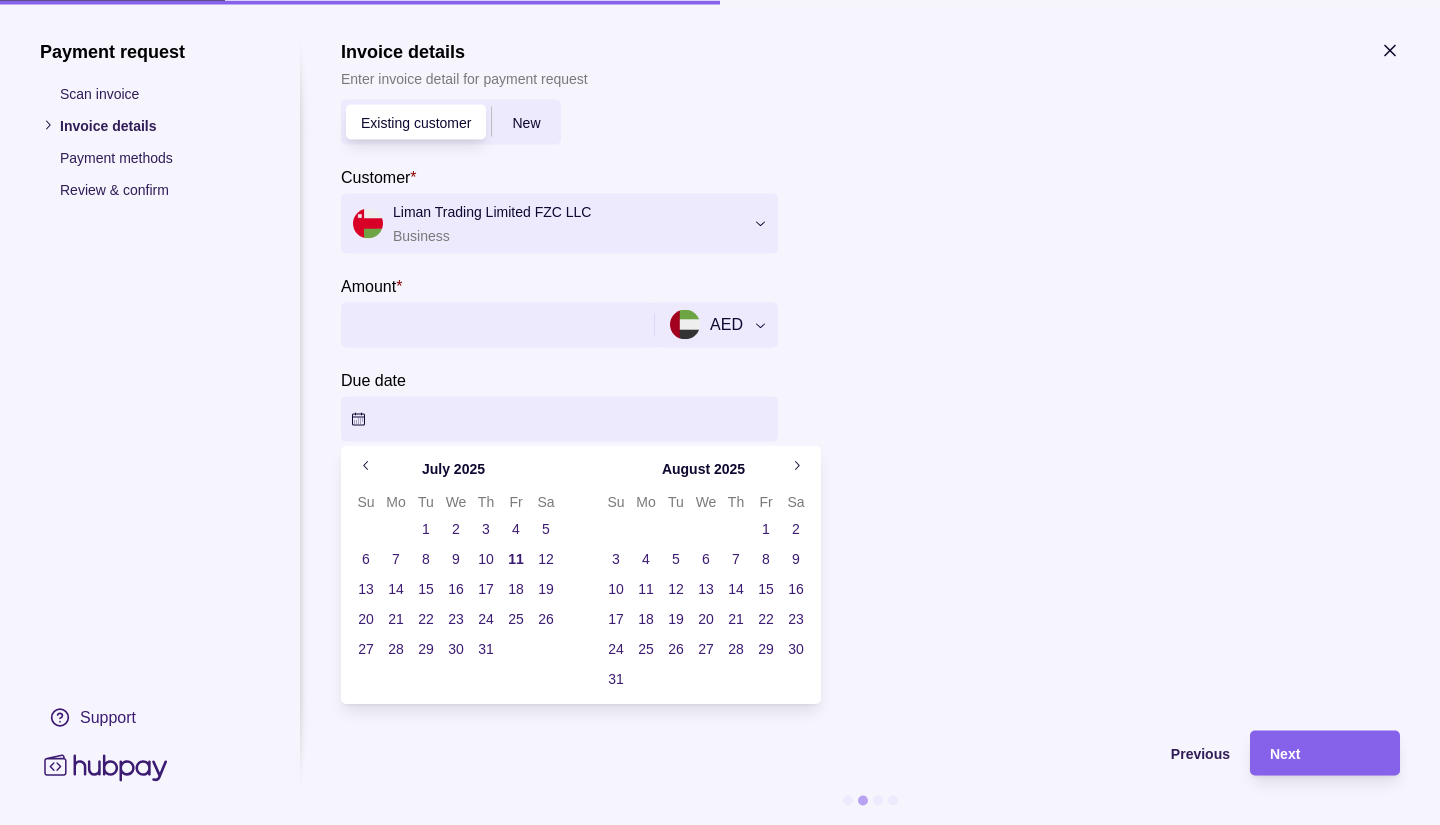 click on "13" at bounding box center (366, 589) 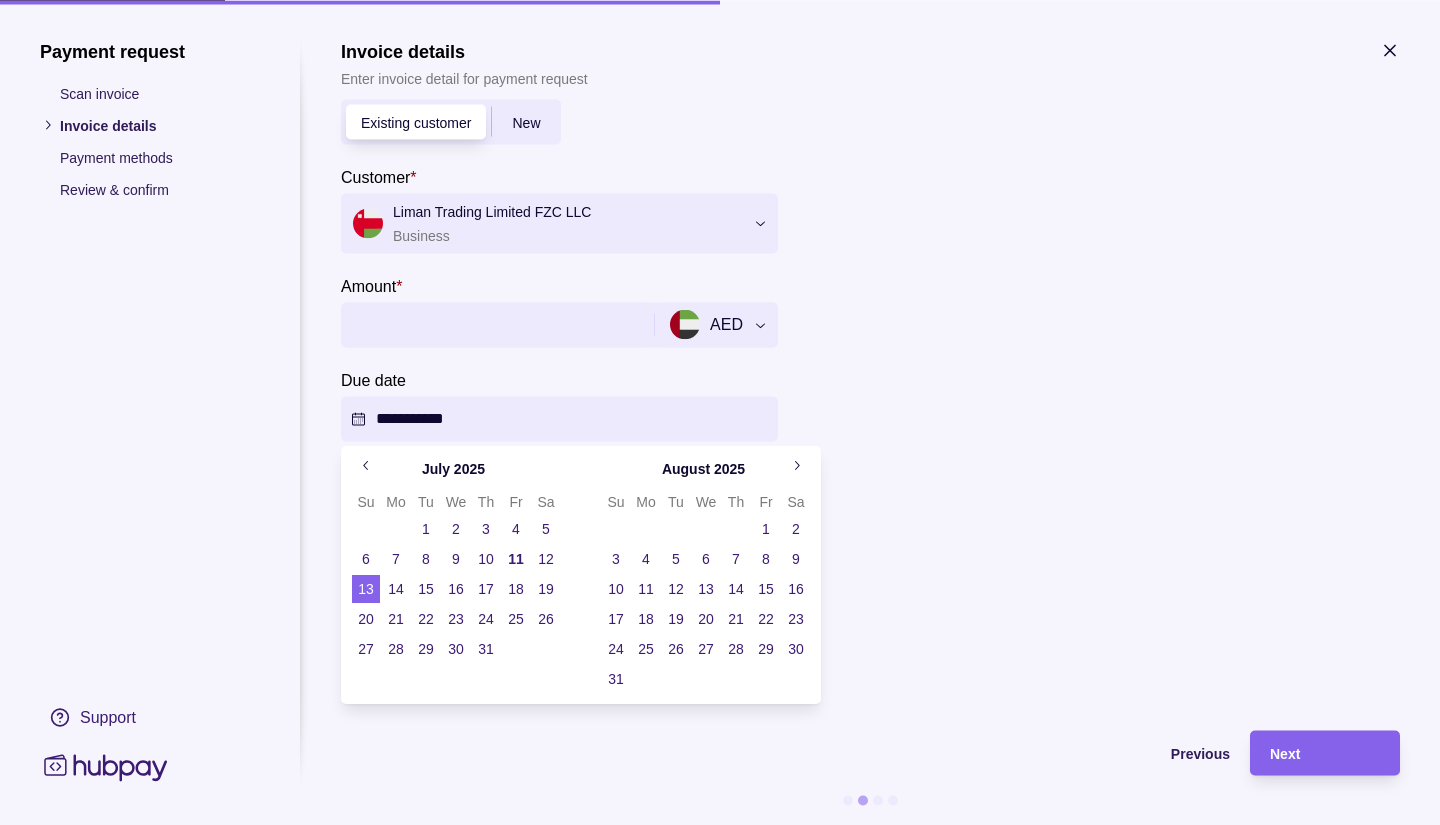 click on "**********" at bounding box center [720, 412] 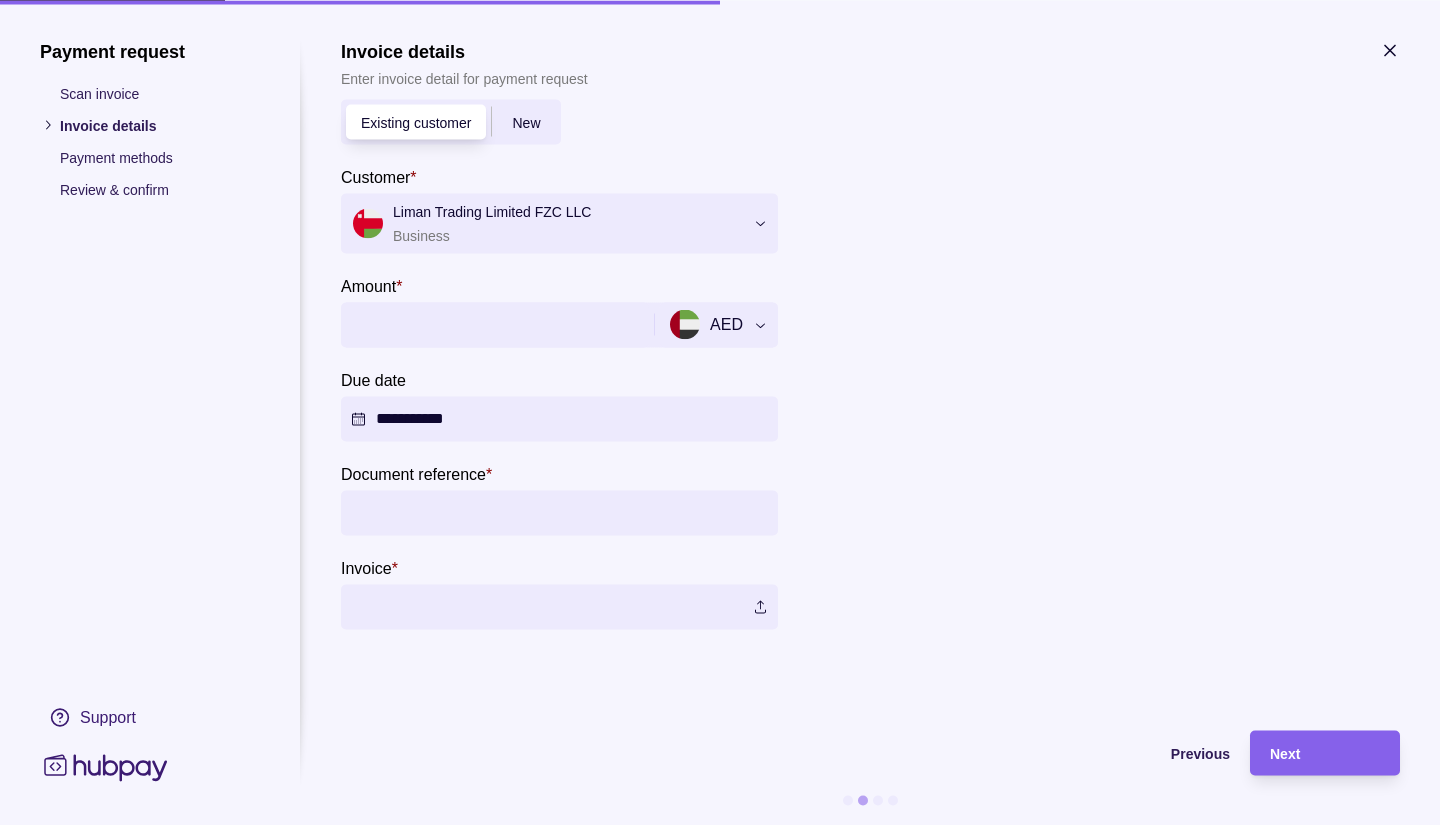click on "Document reference  *" at bounding box center [559, 512] 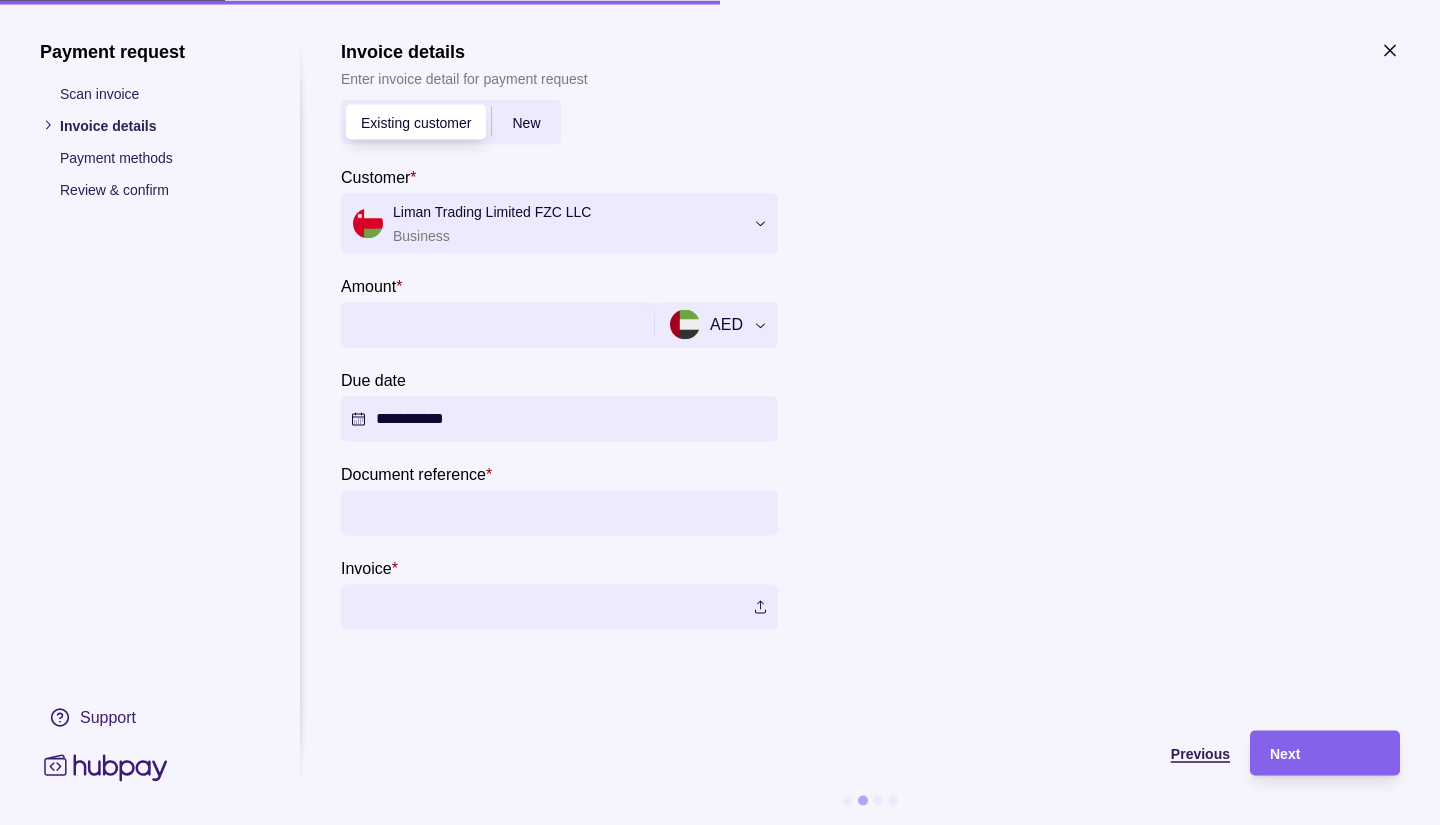 click on "Previous" at bounding box center [1200, 754] 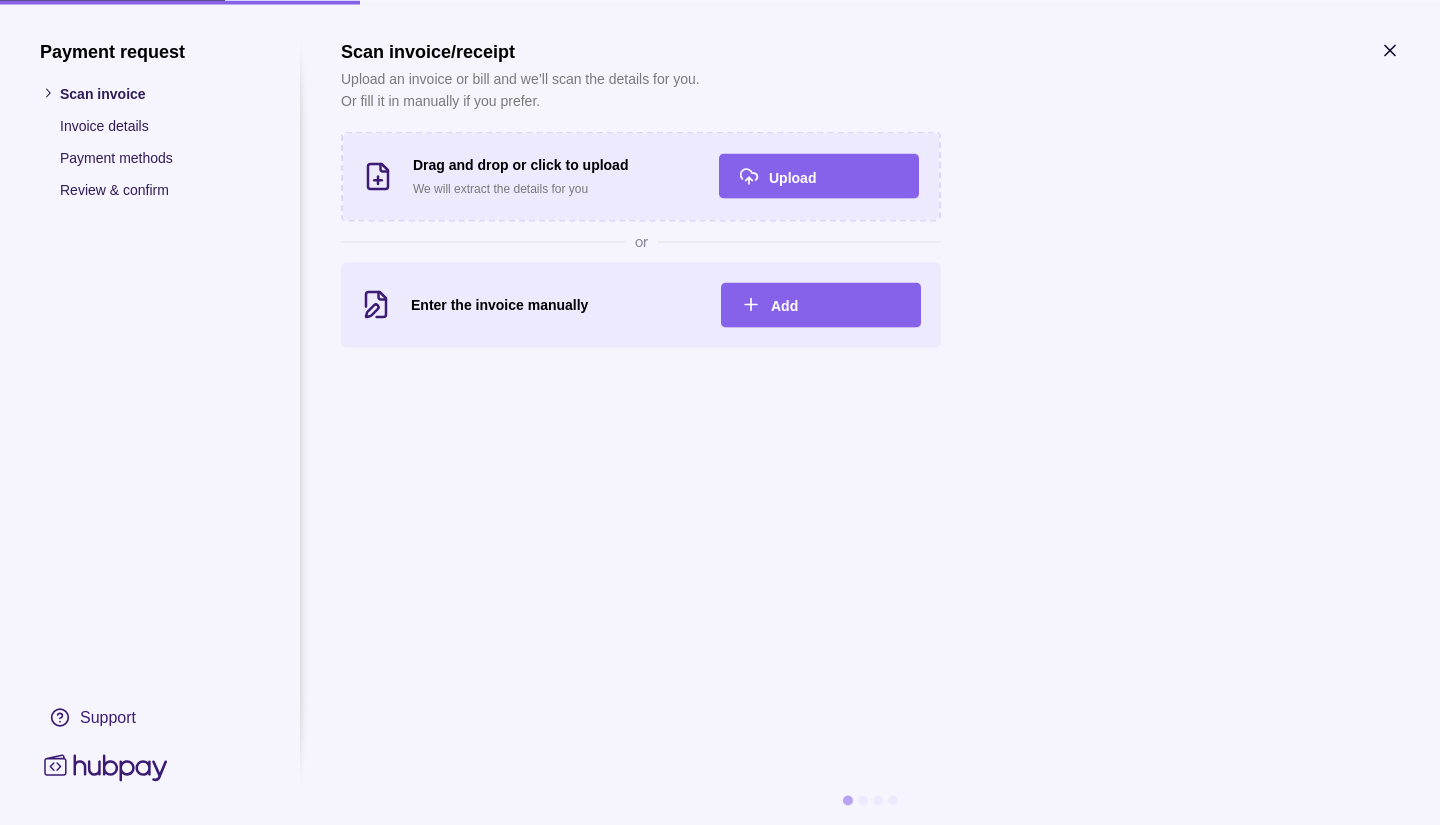 click 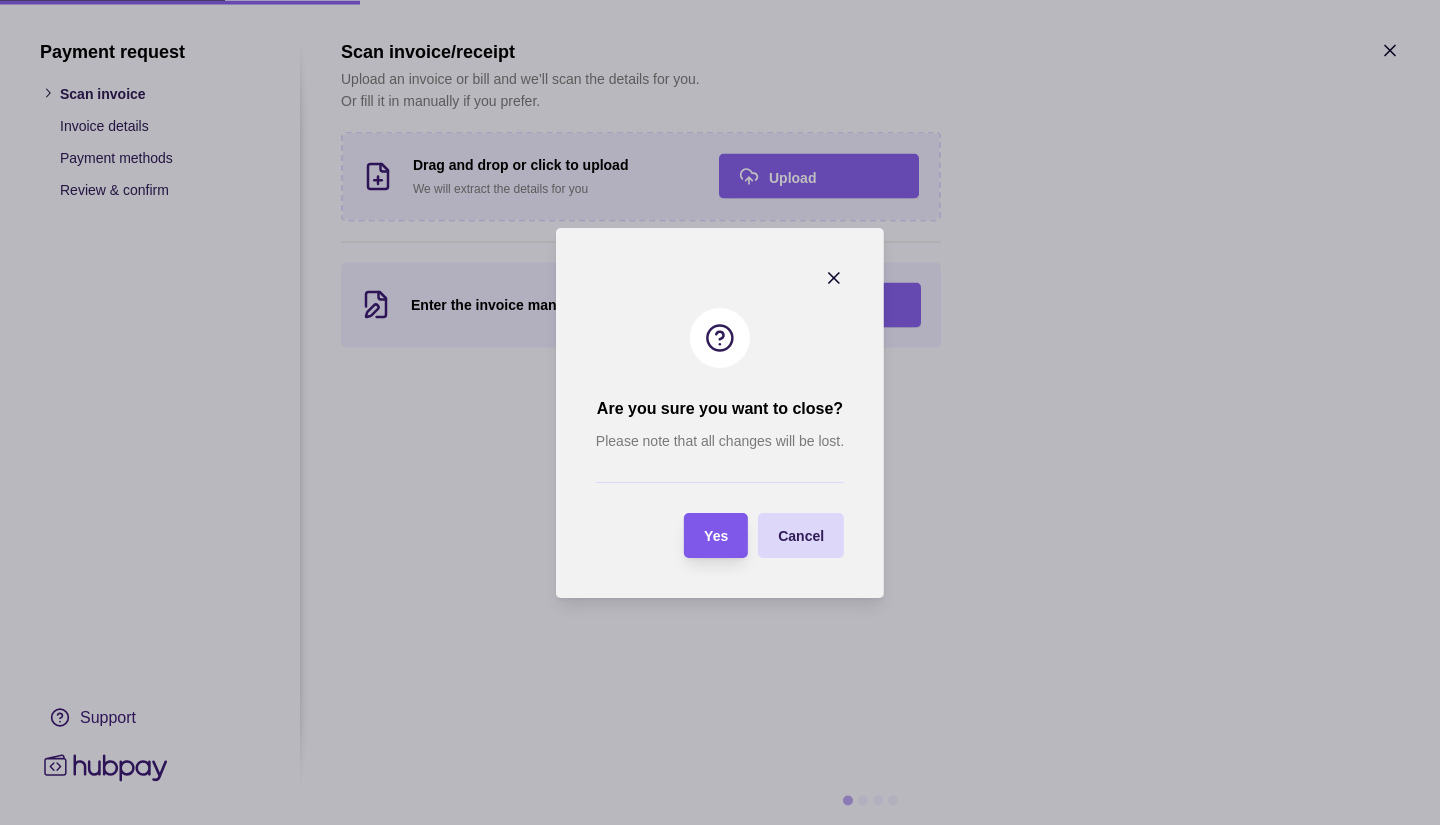 click on "Yes" at bounding box center [716, 536] 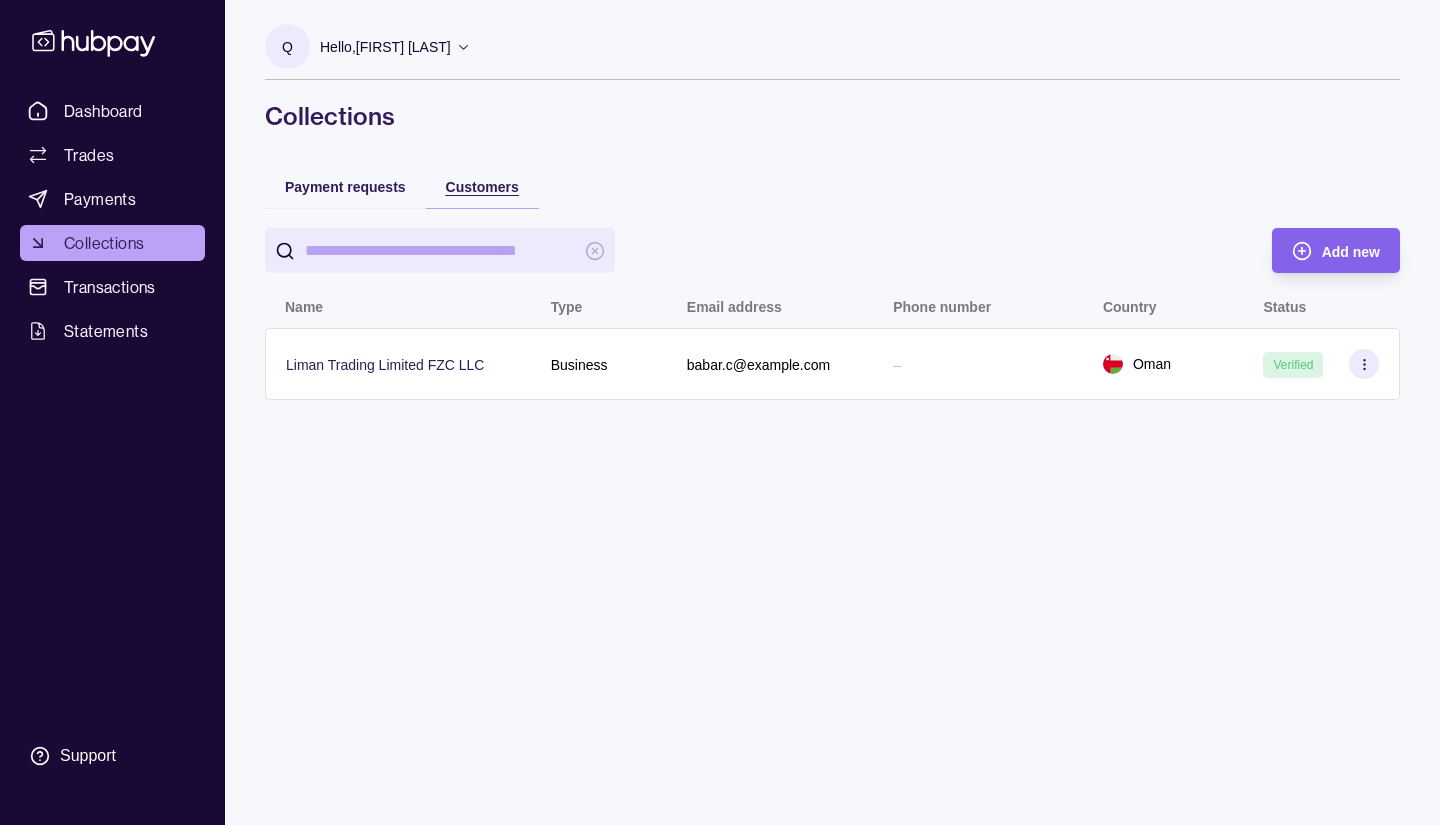 click on "Customers" at bounding box center [482, 187] 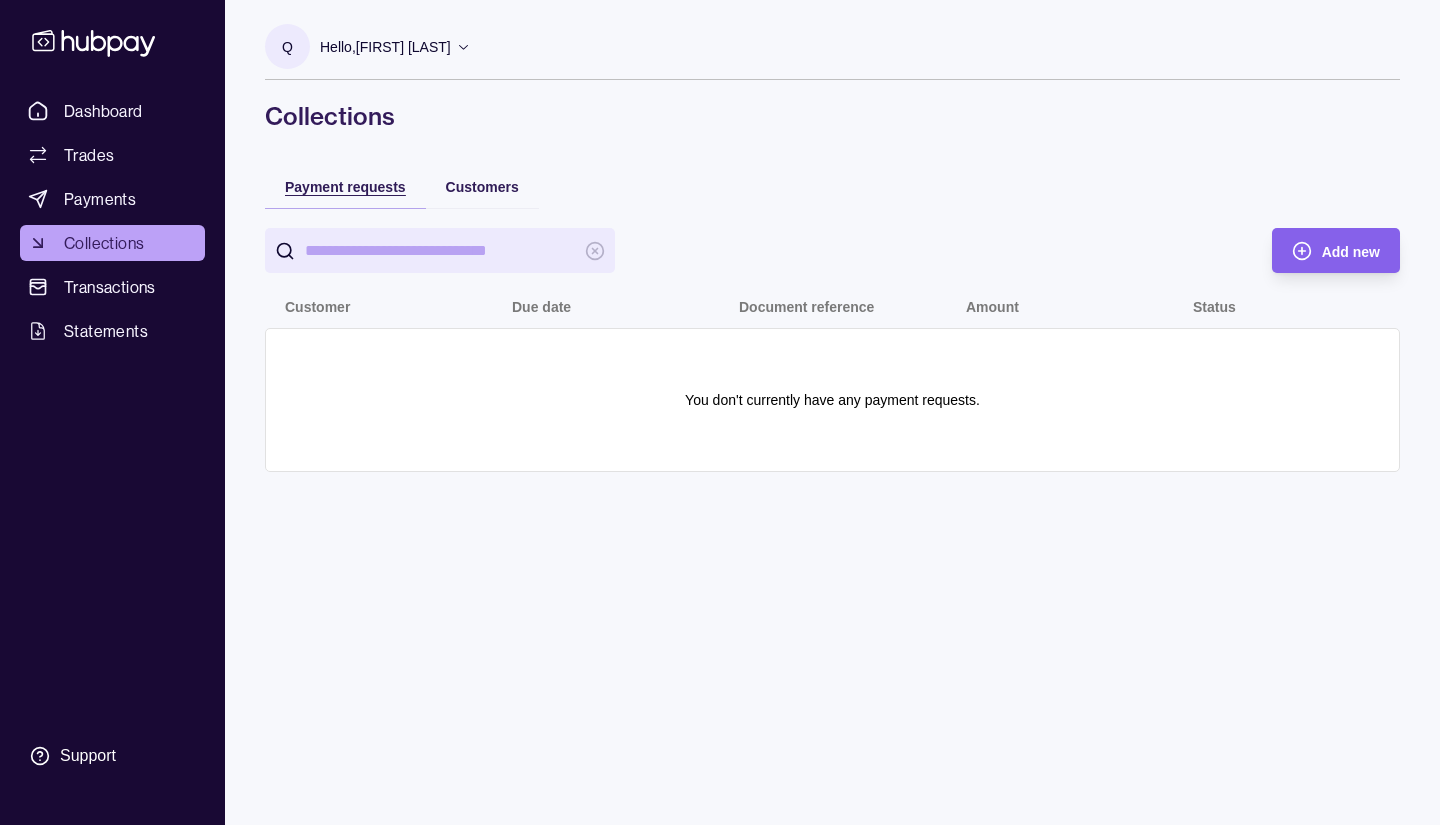 click on "Payment requests" at bounding box center (345, 187) 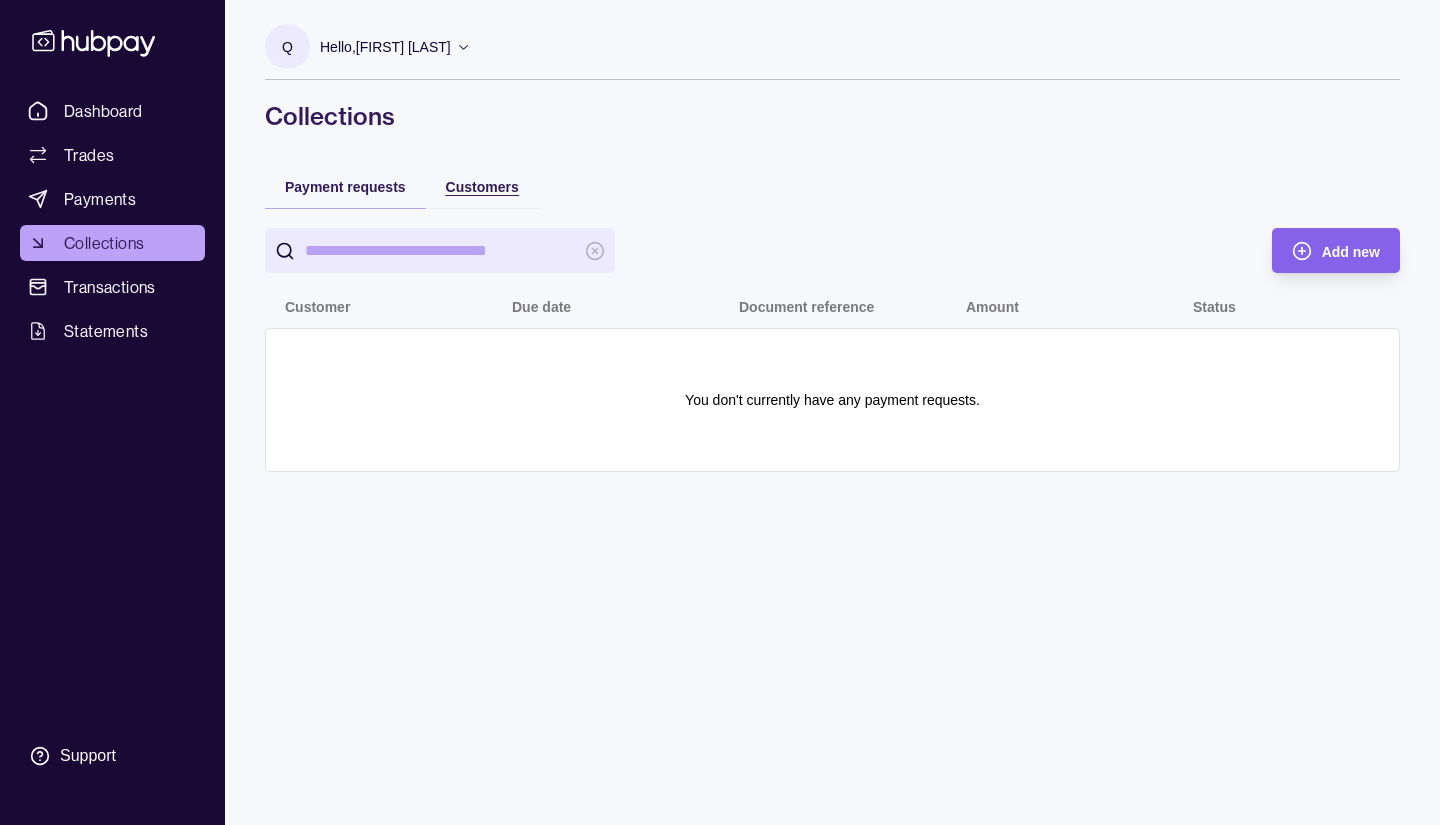 click on "Customers" at bounding box center (482, 187) 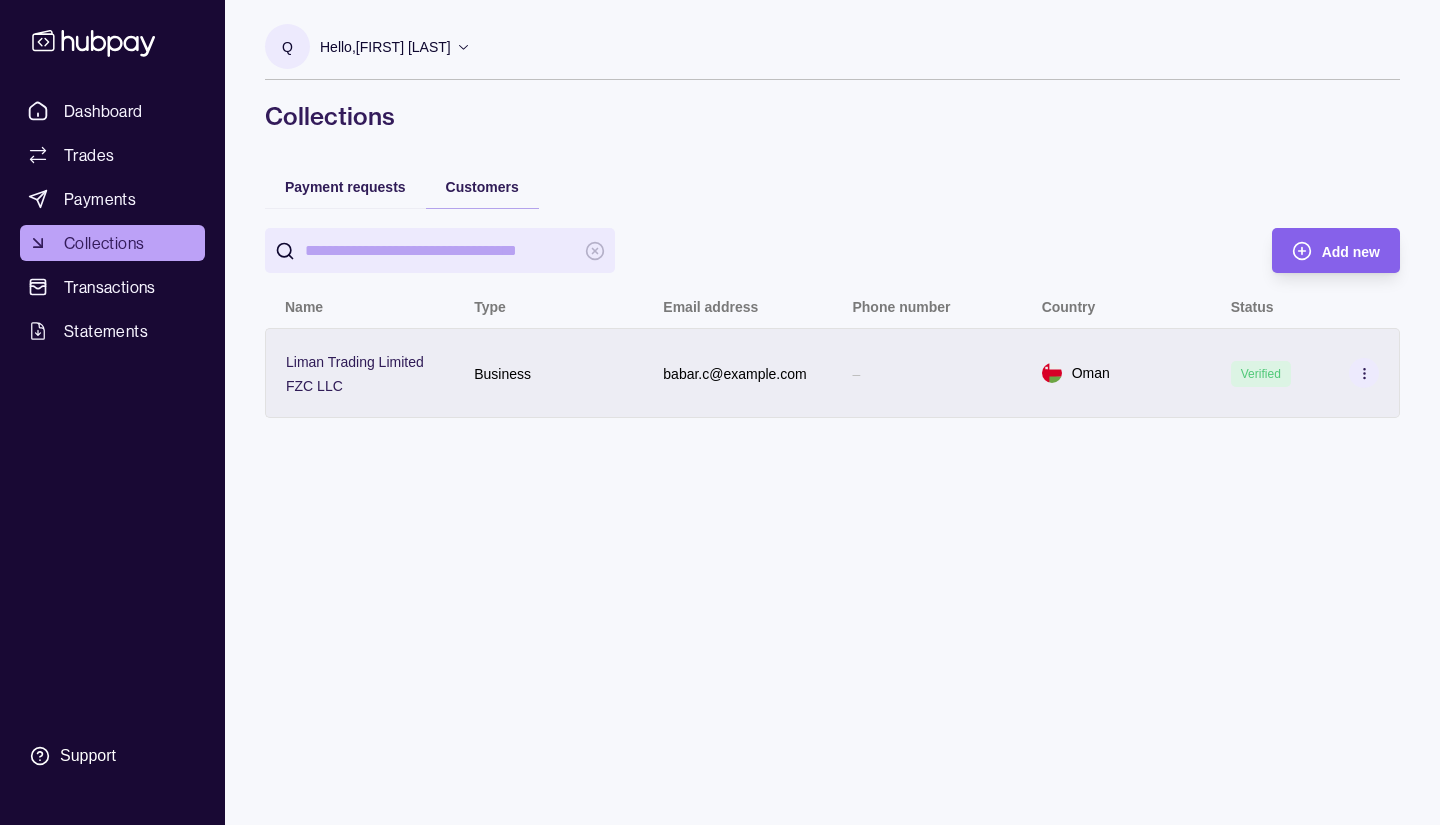click on "Oman" at bounding box center [1116, 373] 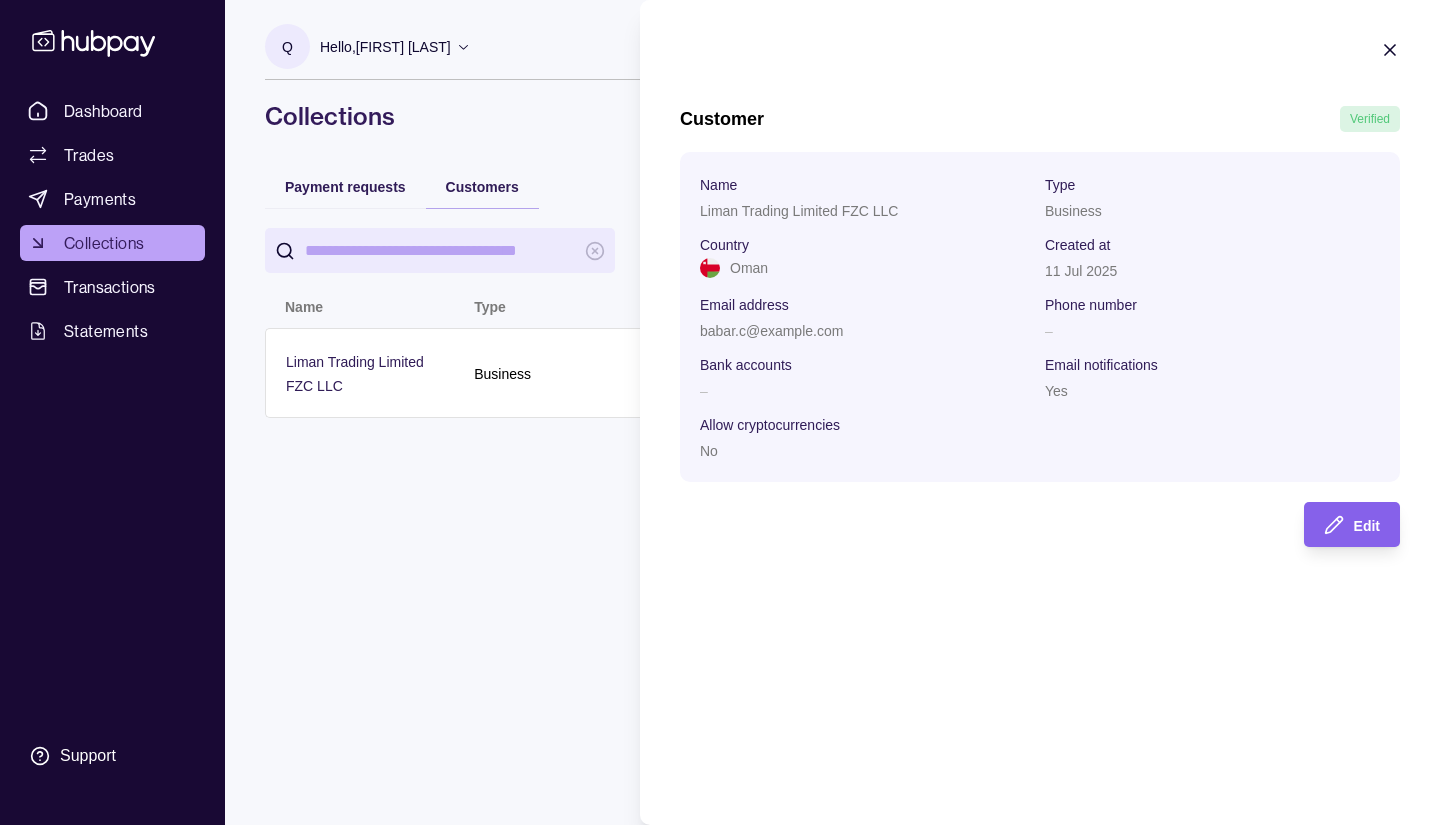 click on "Customer Verified Name Liman Trading Limited FZC LLC Type Business Country Oman Created at 11 Jul 2025 Email address babar.c@example.com Phone number – Bank accounts – Email notifications Yes Allow cryptocurrencies No Edit" at bounding box center [1040, 412] 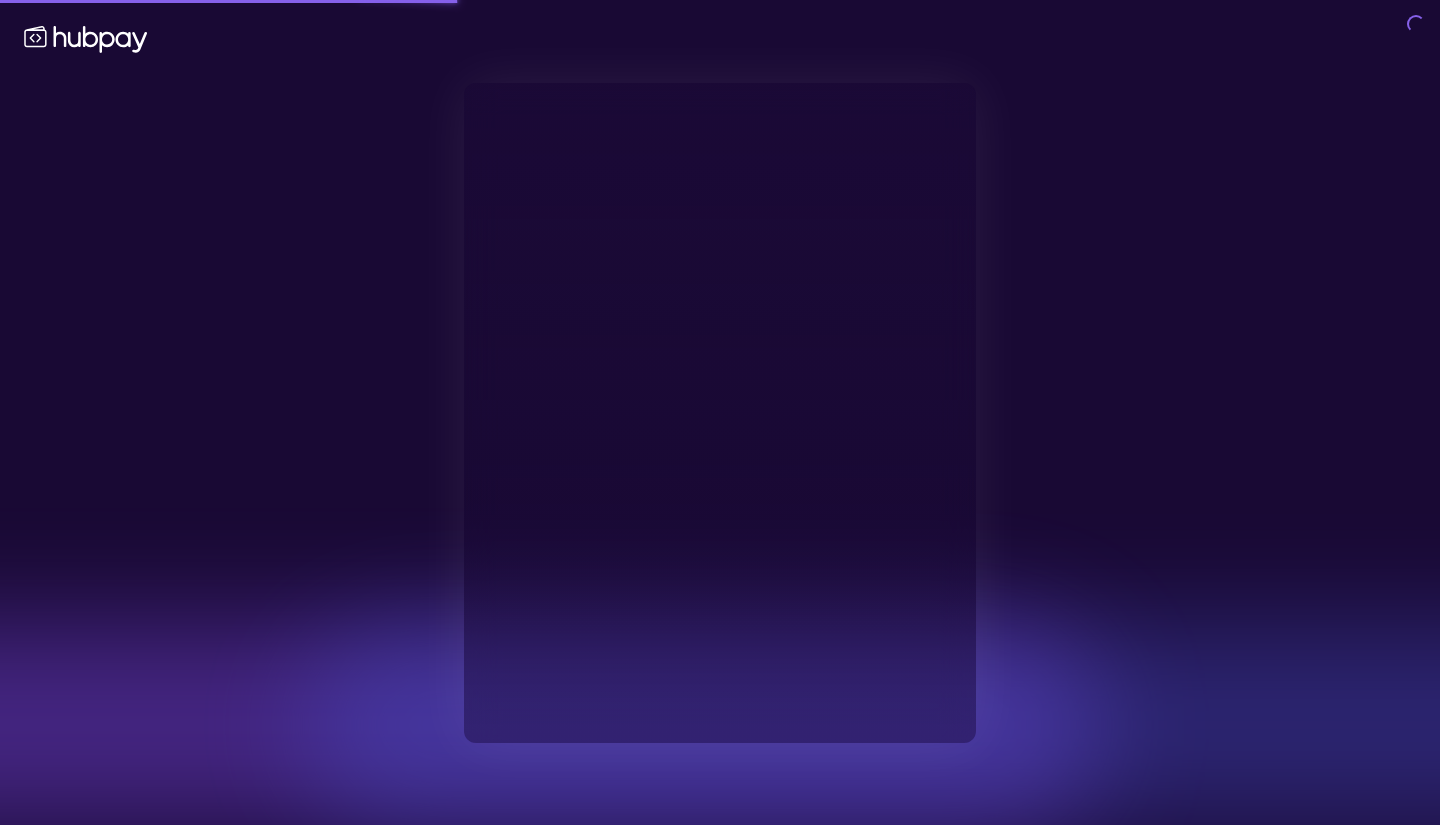 type on "**********" 